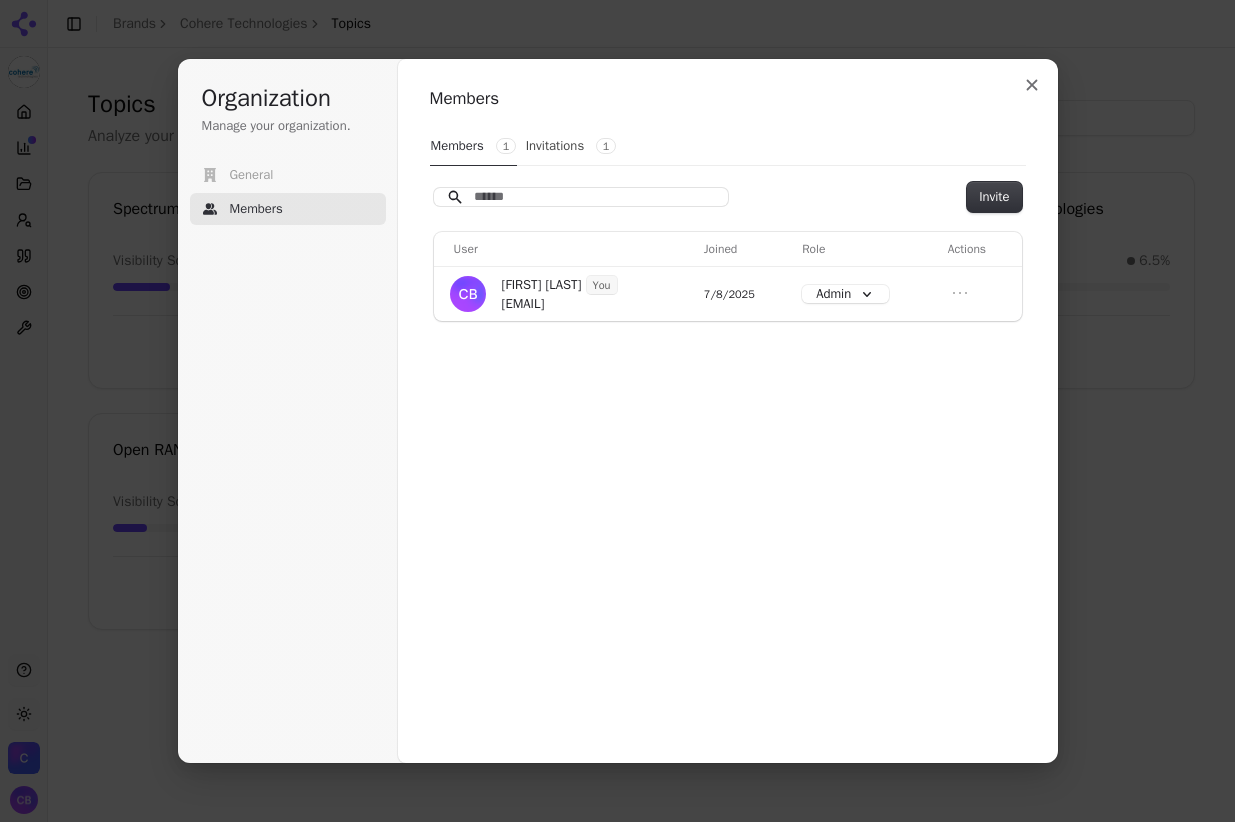scroll, scrollTop: 0, scrollLeft: 0, axis: both 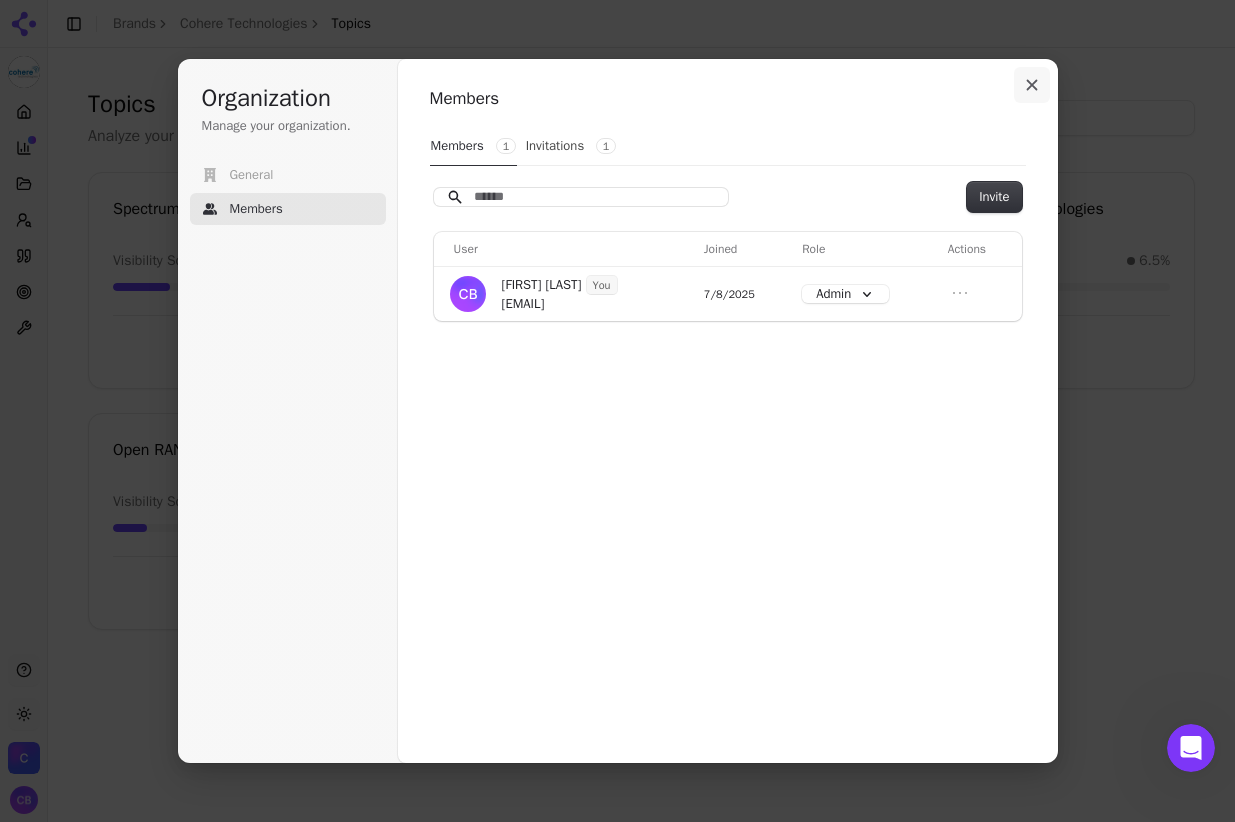 click 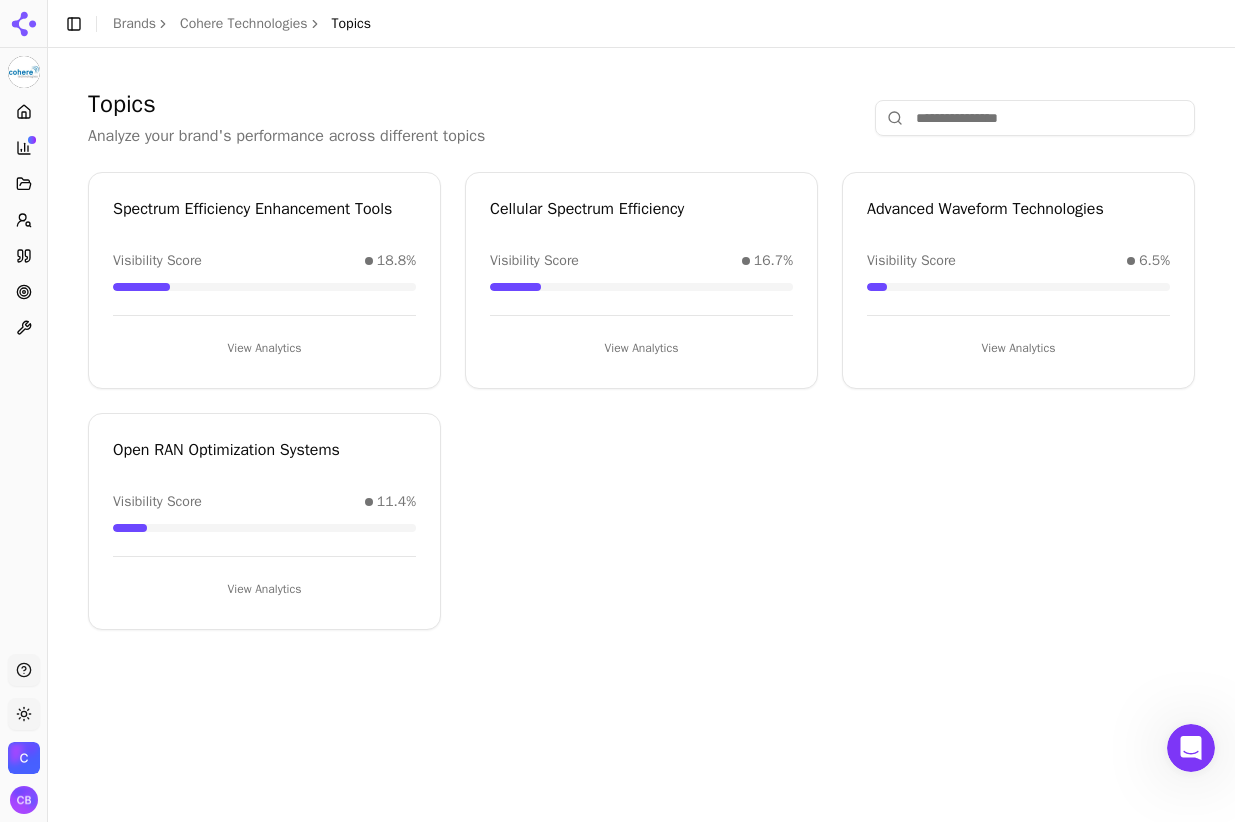 click at bounding box center [1191, 748] 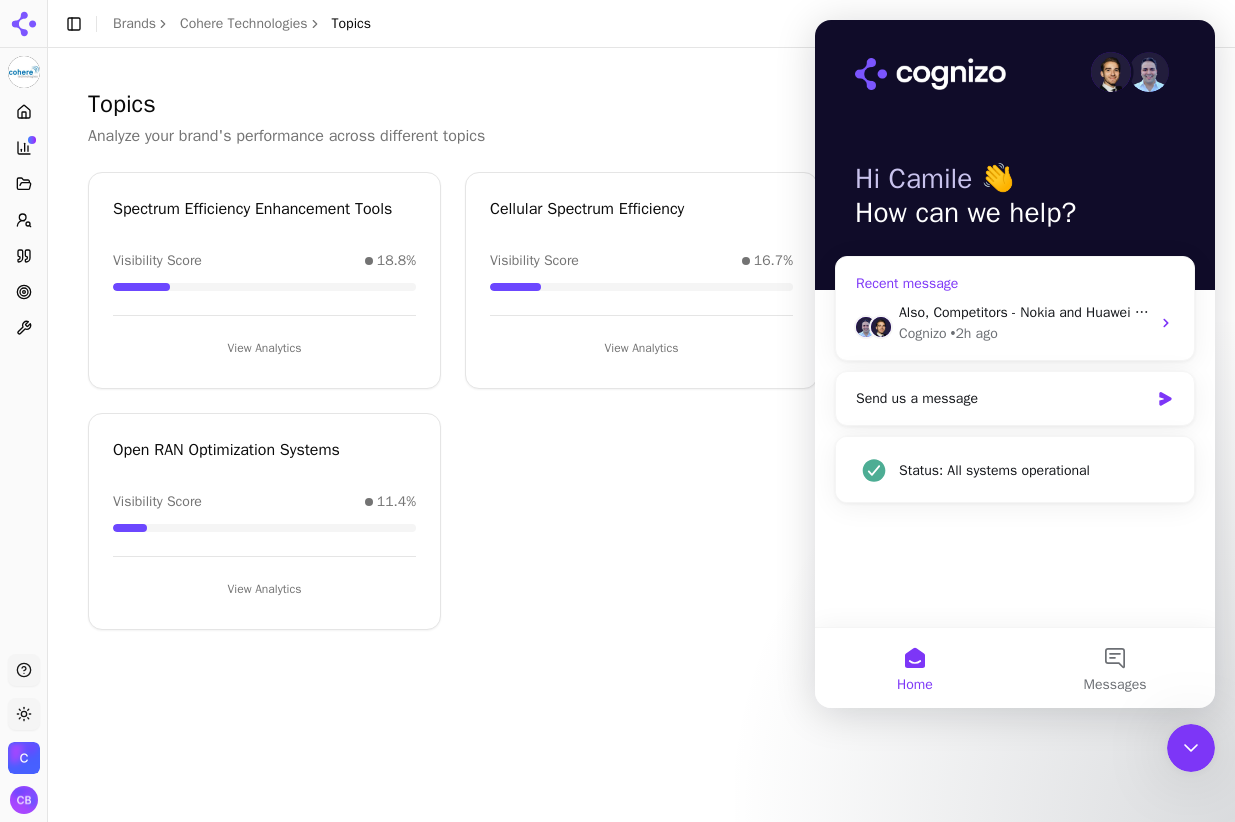 click on "Also, Competitors - Nokia and Huawei have the wrong URL associated with them. I deleted the company and tried to re-add with the correct URL, but it defaults back to the wrong thing. how do I fix this?" at bounding box center [1024, 312] 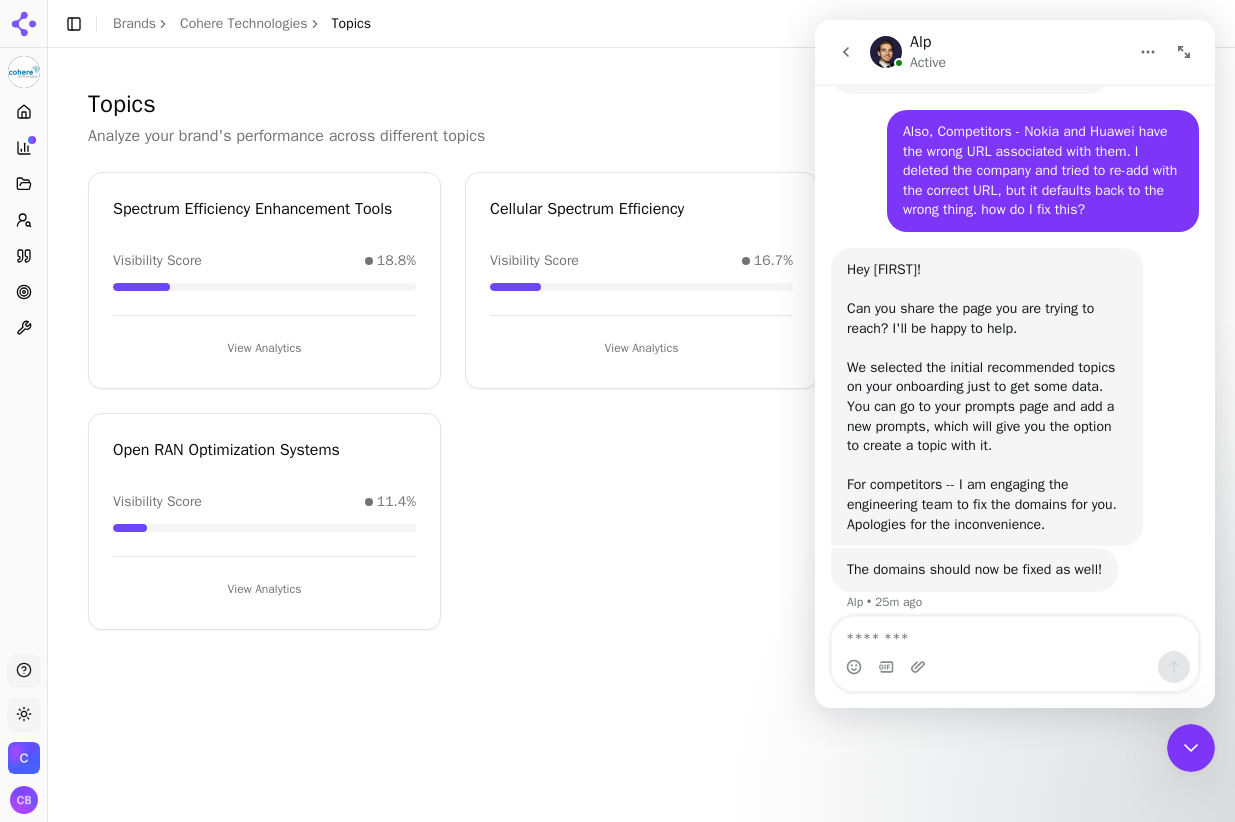 scroll, scrollTop: 321, scrollLeft: 0, axis: vertical 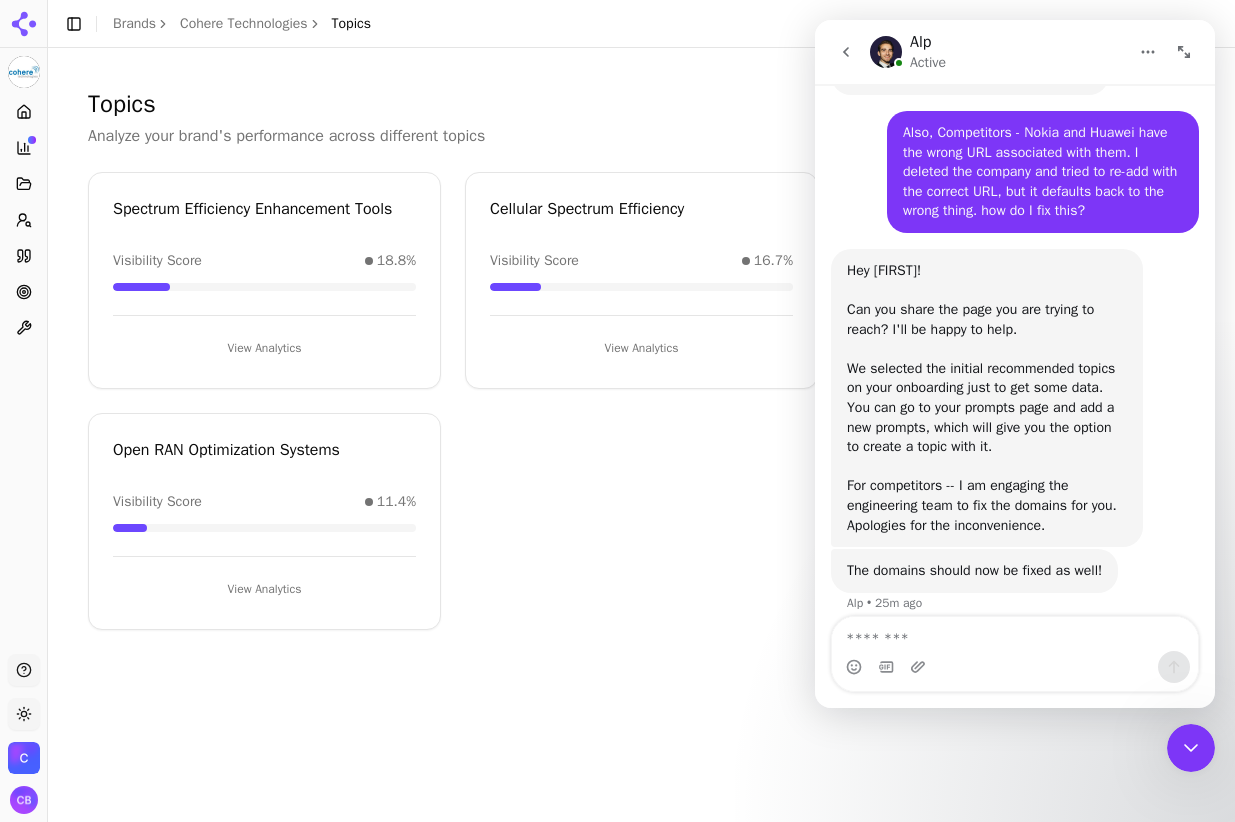 click on "Topics" at bounding box center (23, 184) 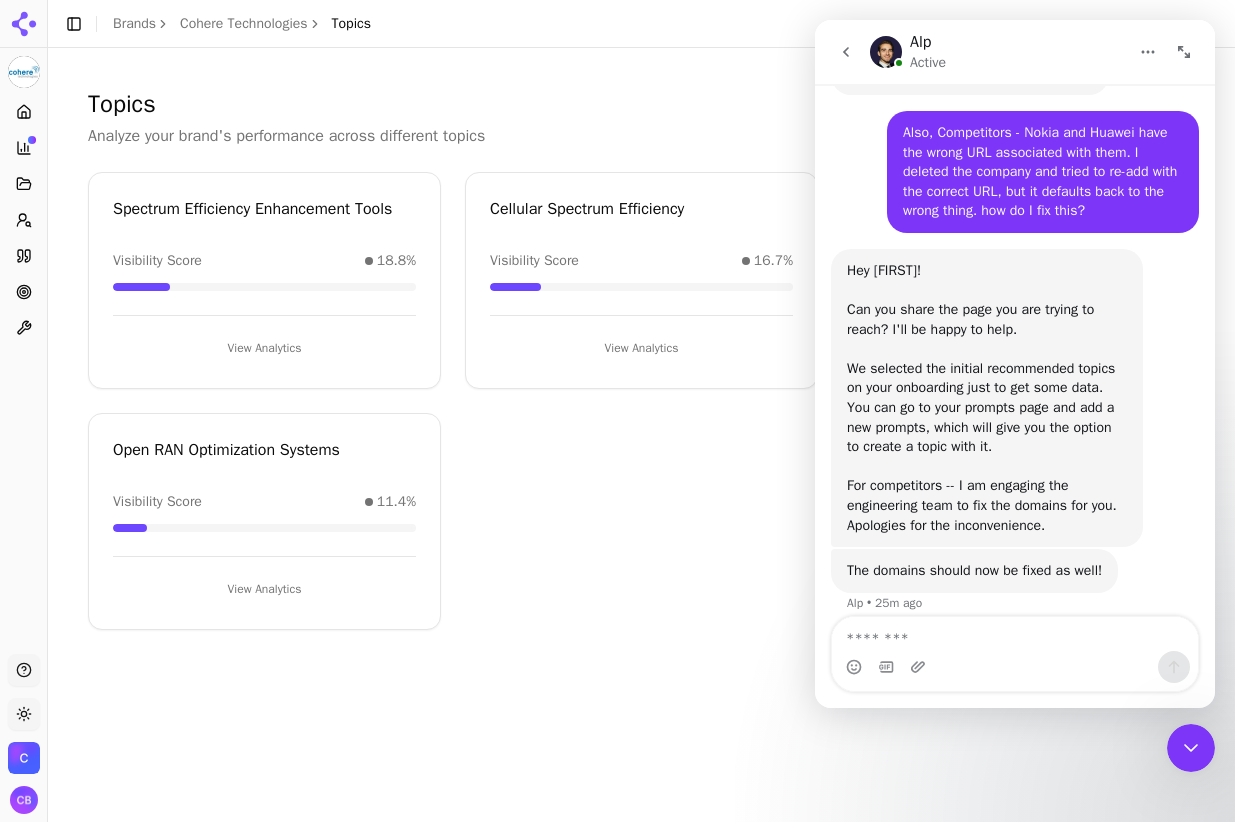 click 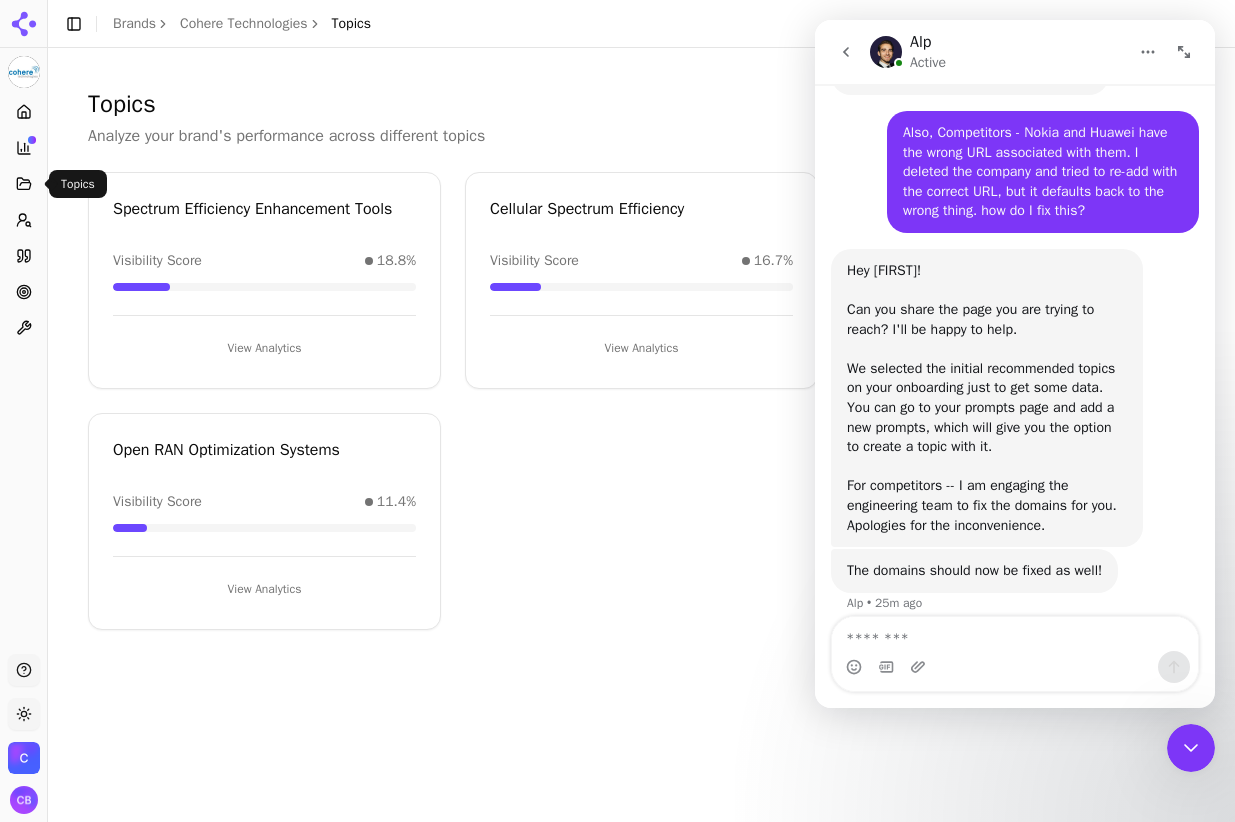 click 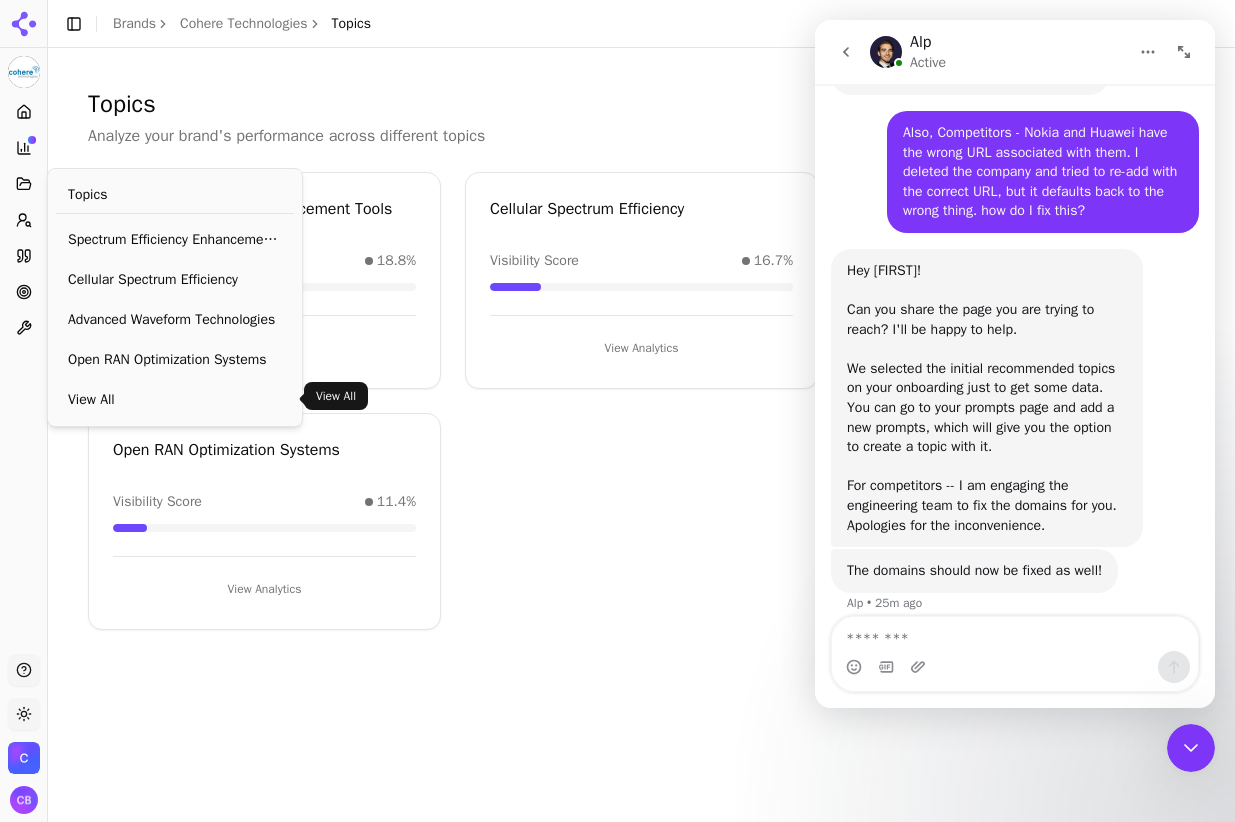 click on "View All" at bounding box center (175, 400) 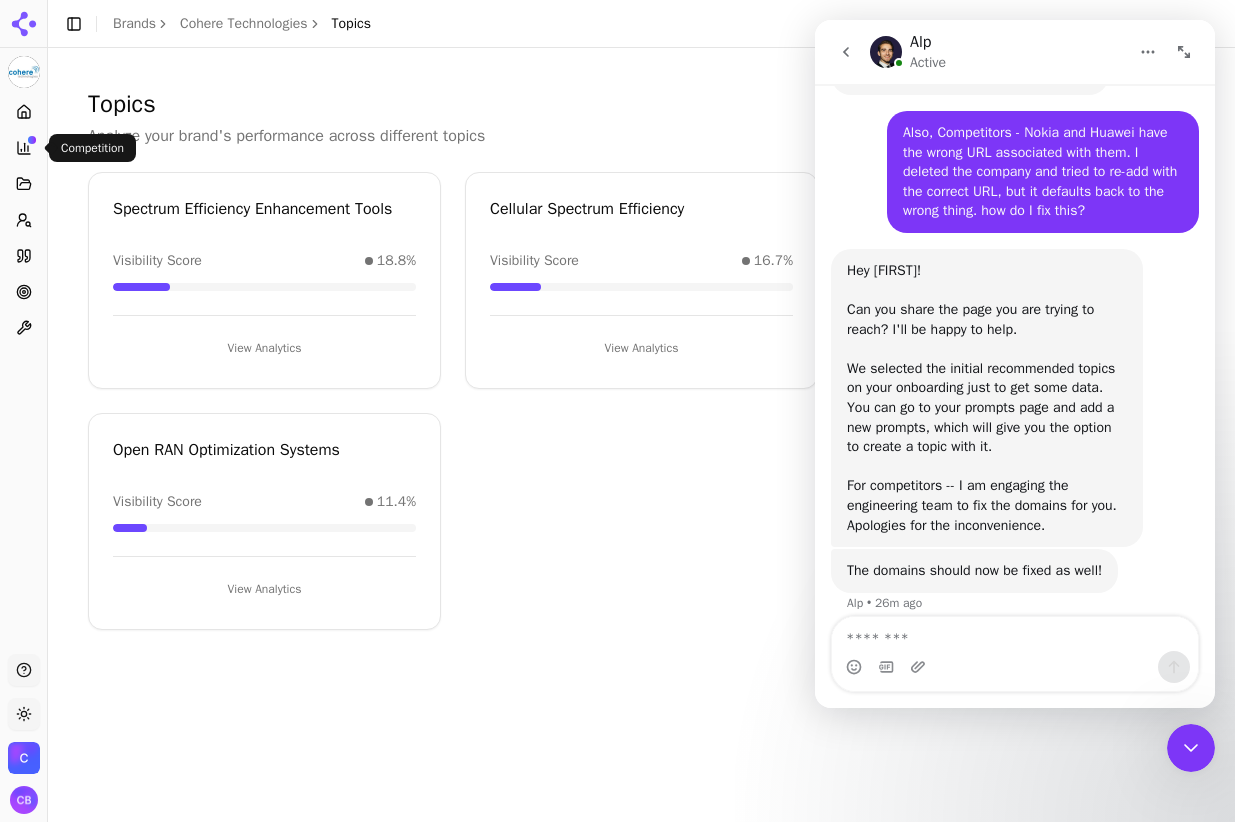click 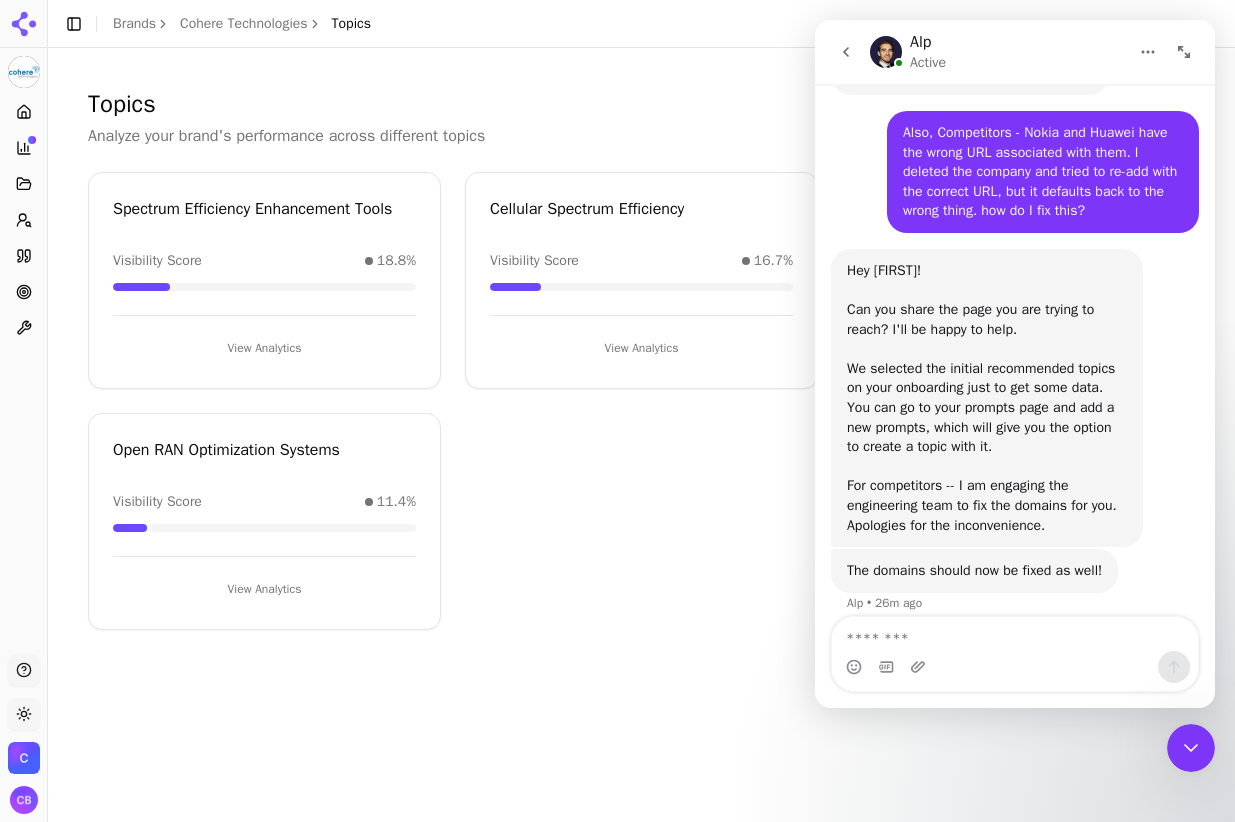 click 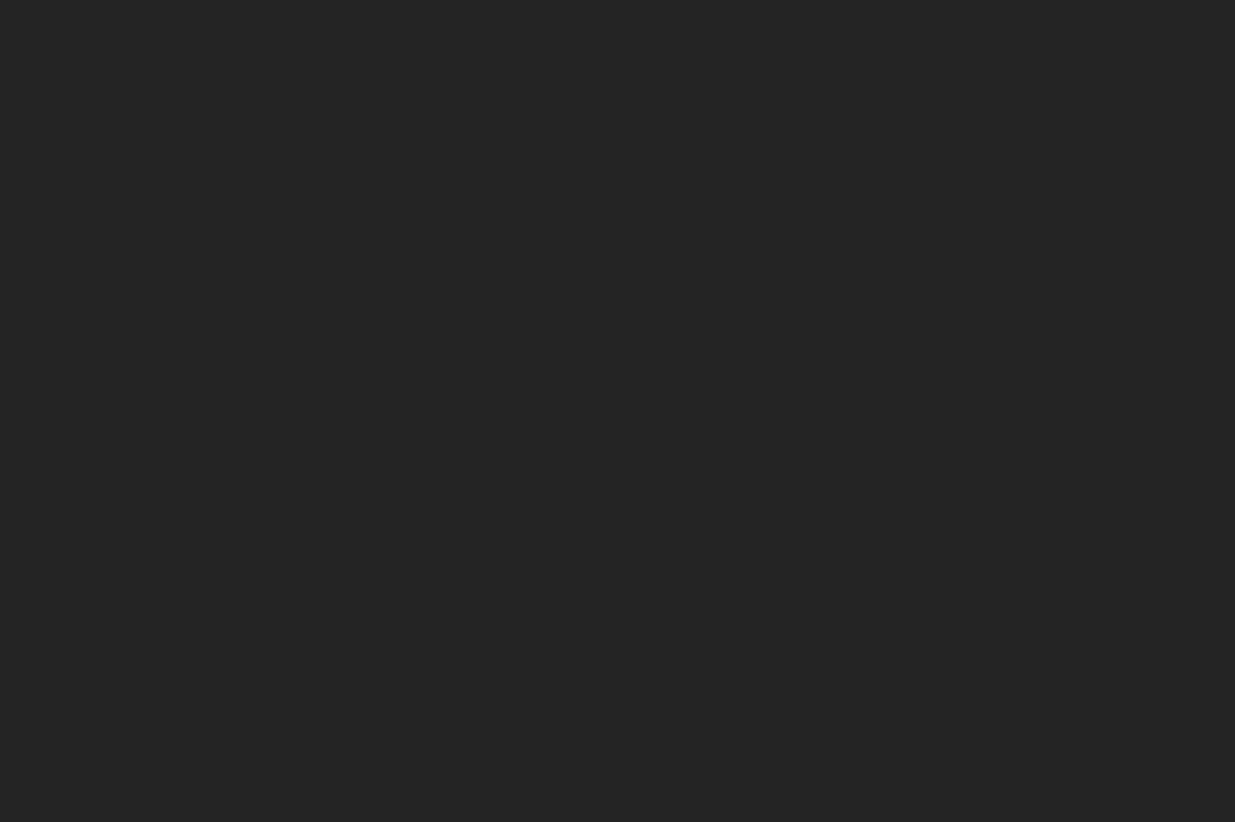 scroll, scrollTop: 0, scrollLeft: 0, axis: both 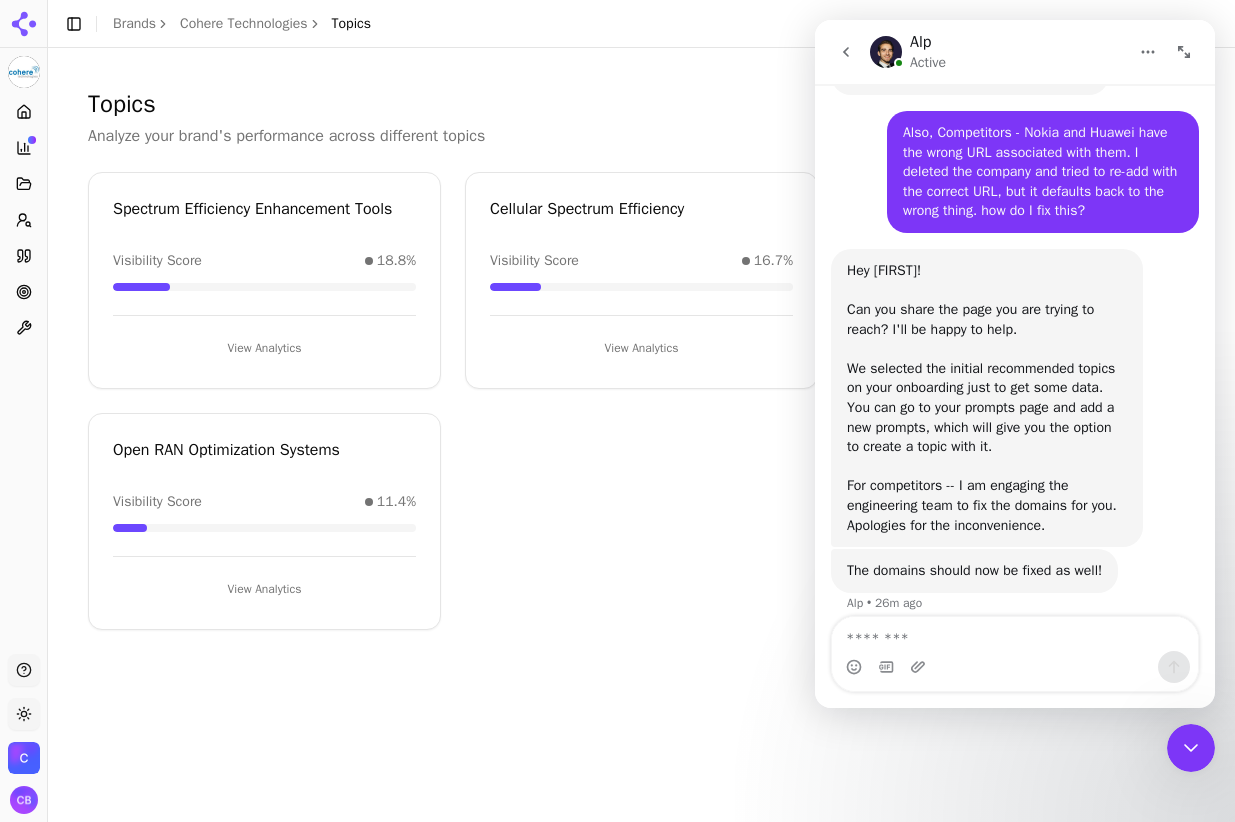 click on "Competition" at bounding box center [23, 148] 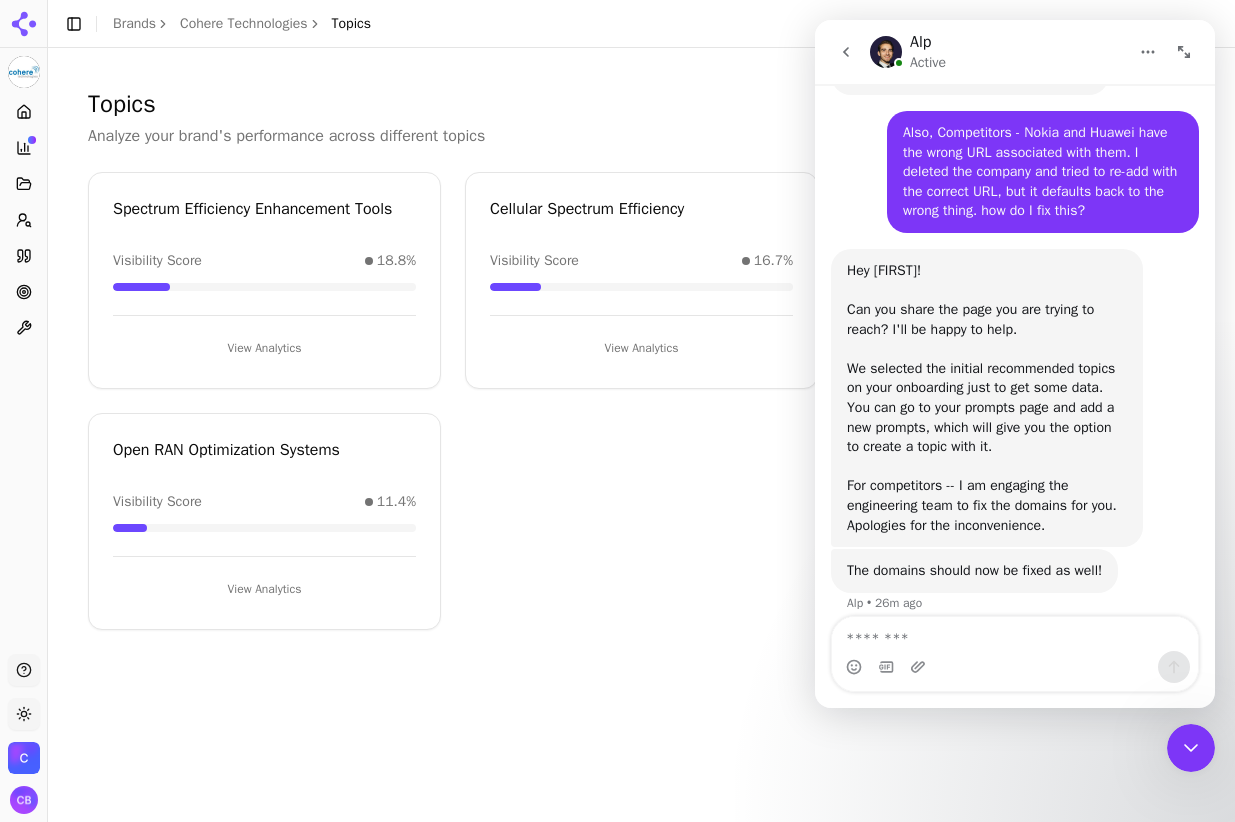 click on "Competition" at bounding box center [23, 148] 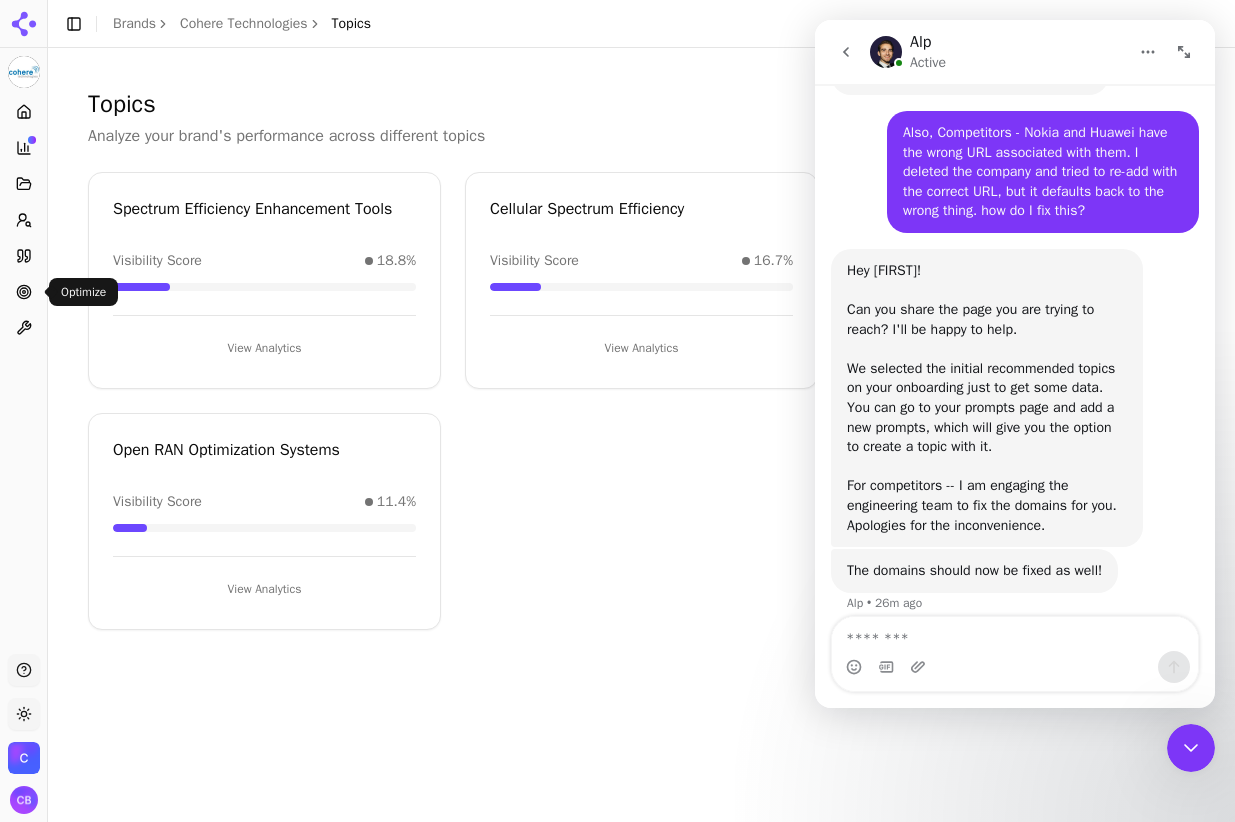 click 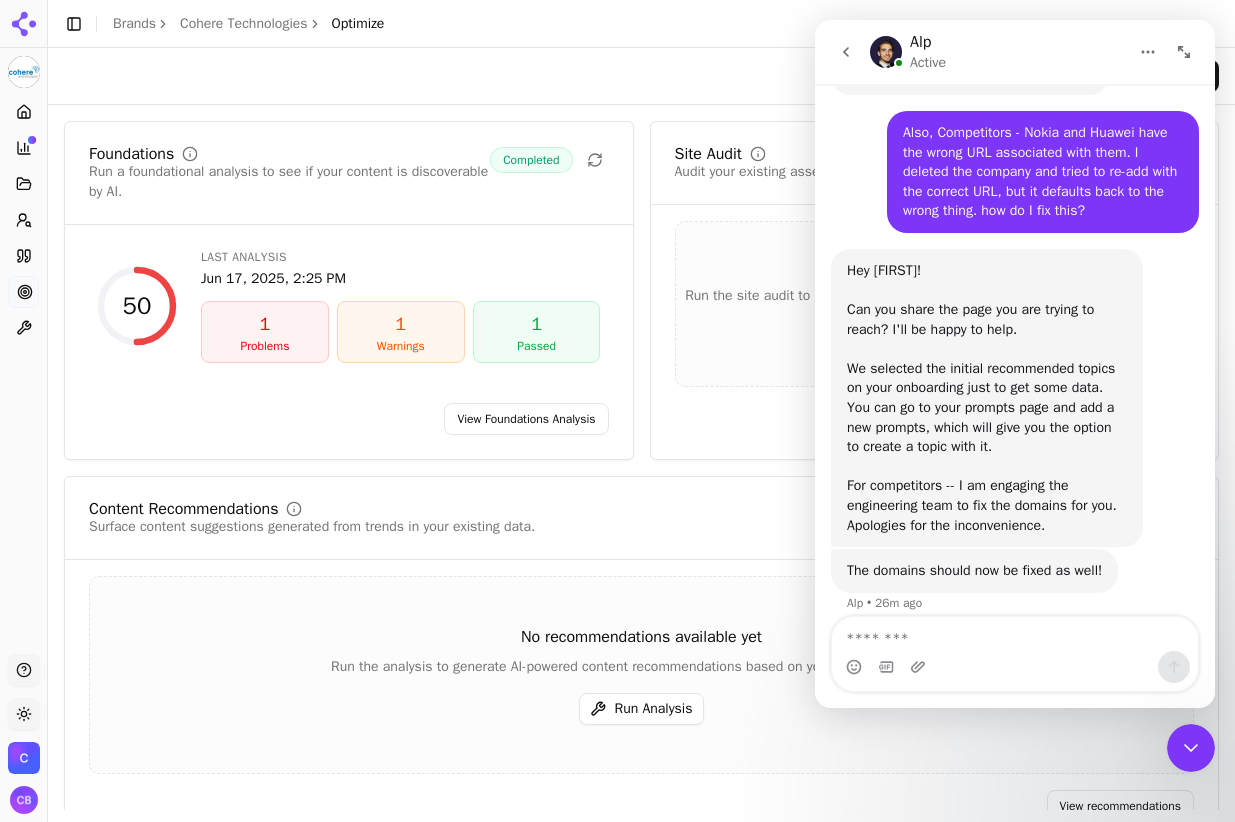 click 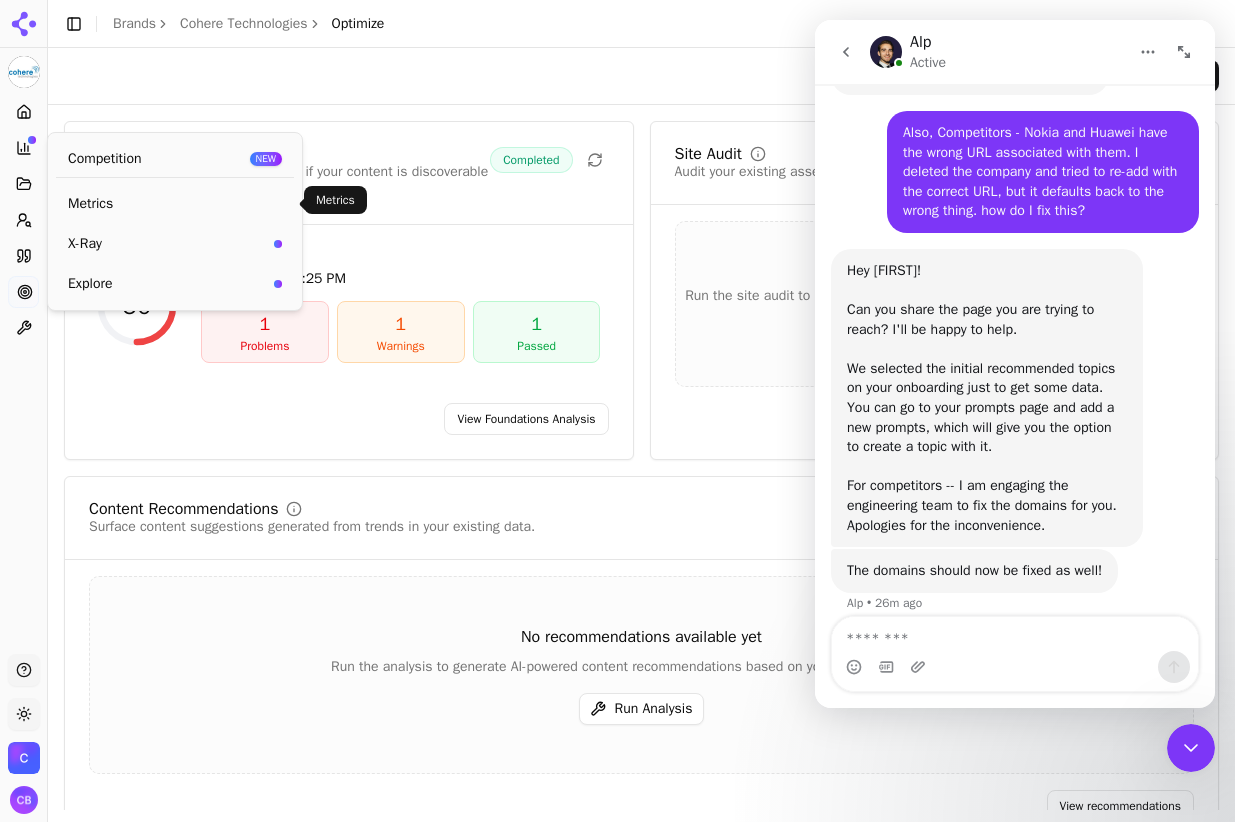 click on "Metrics" at bounding box center [175, 204] 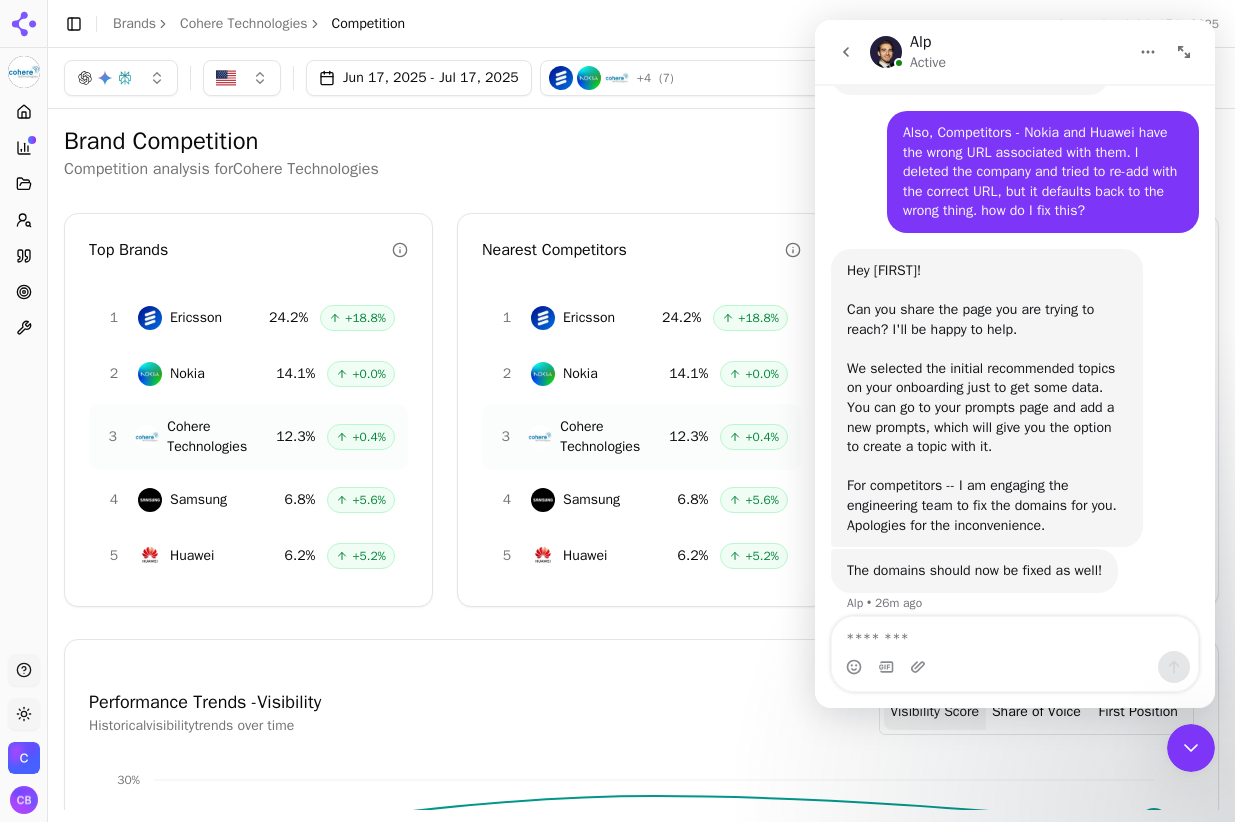 click 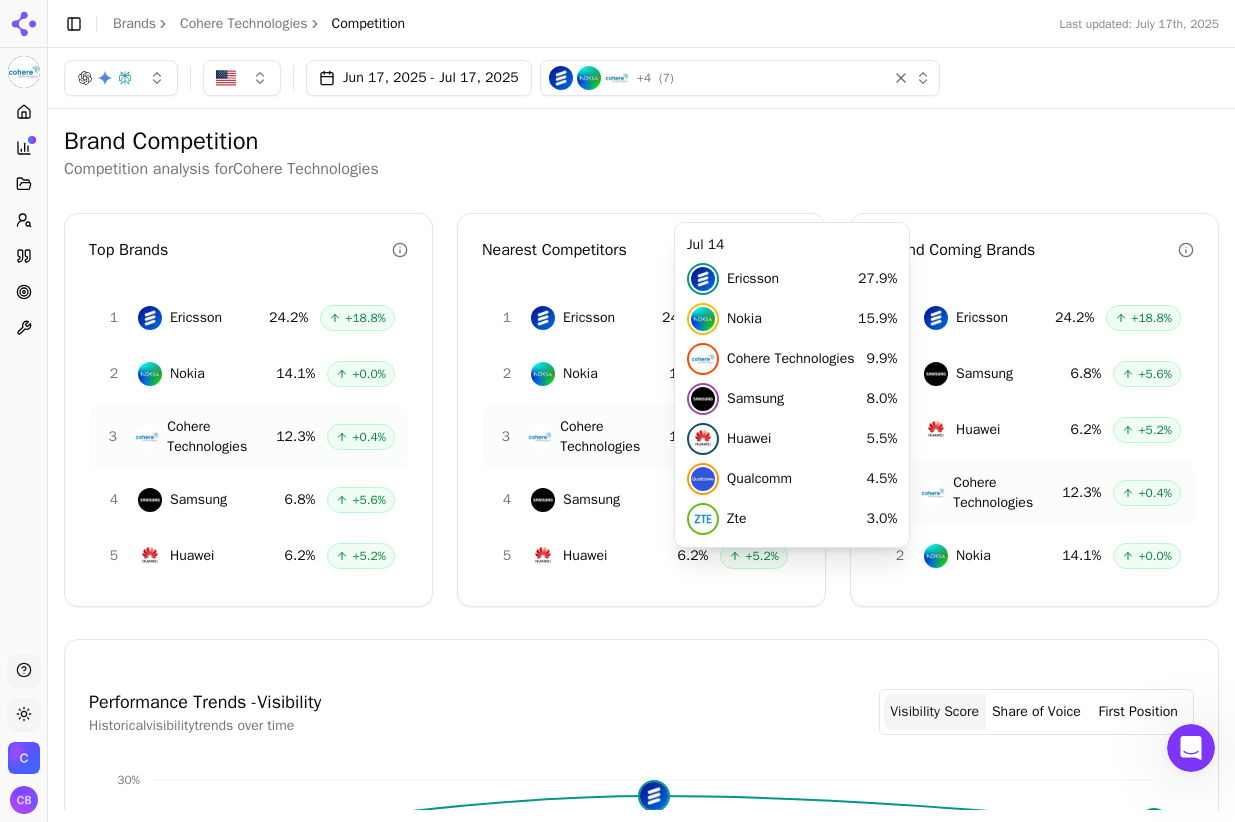 scroll, scrollTop: 0, scrollLeft: 0, axis: both 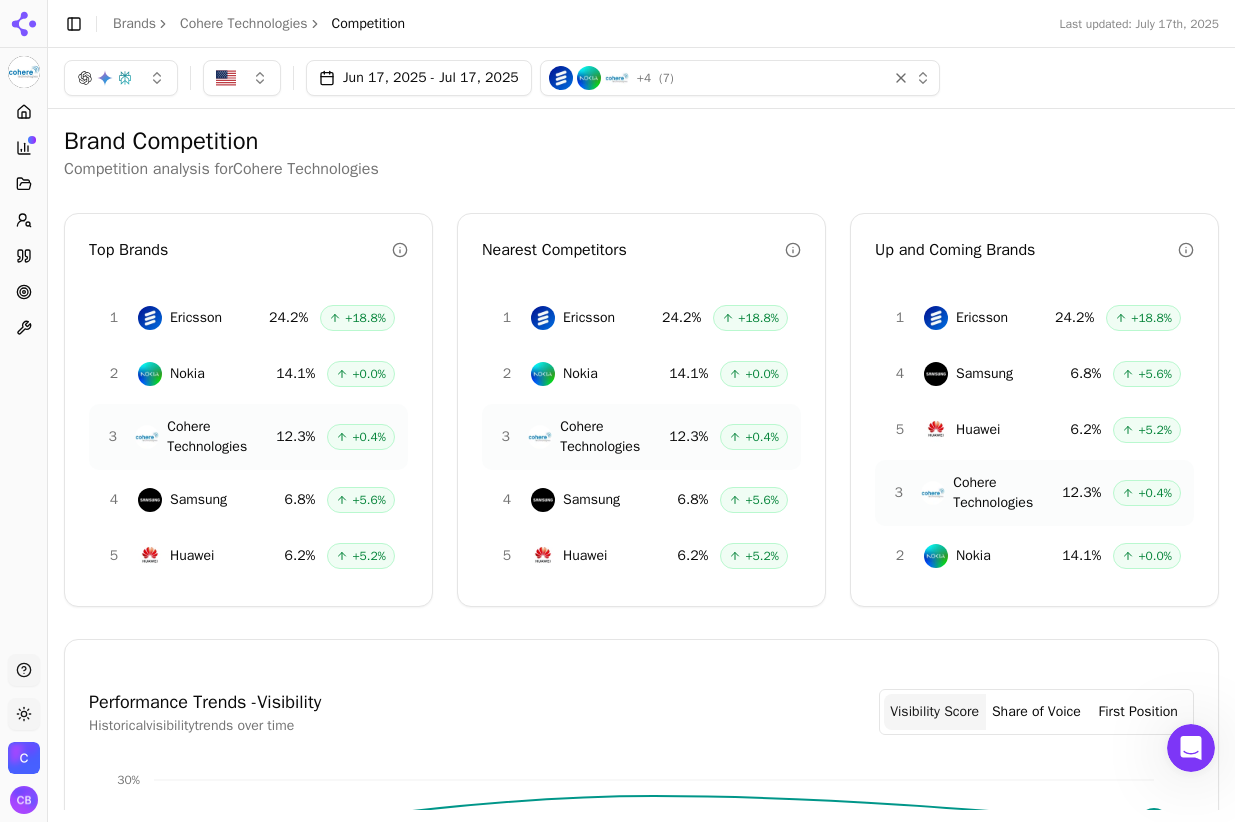 click on "+ 4 ( 7 )" at bounding box center [714, 78] 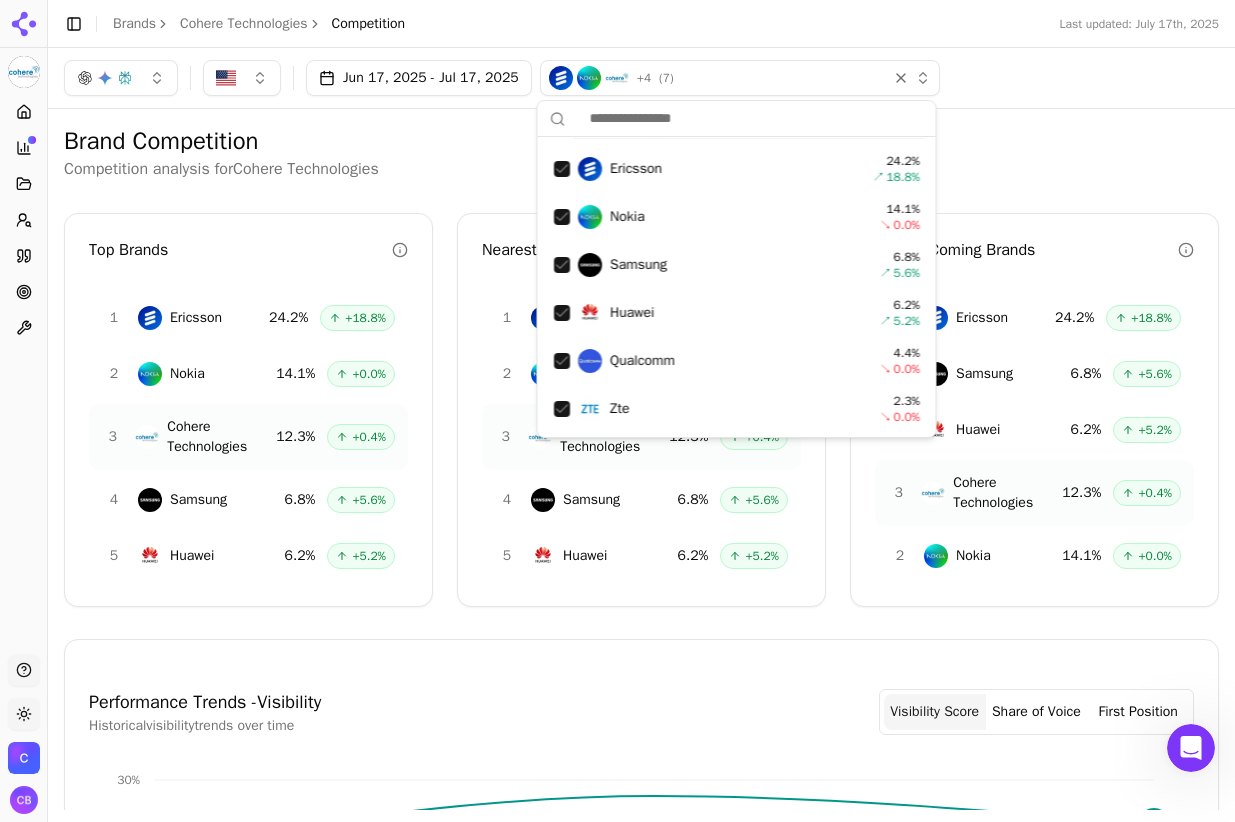 scroll, scrollTop: 113, scrollLeft: 0, axis: vertical 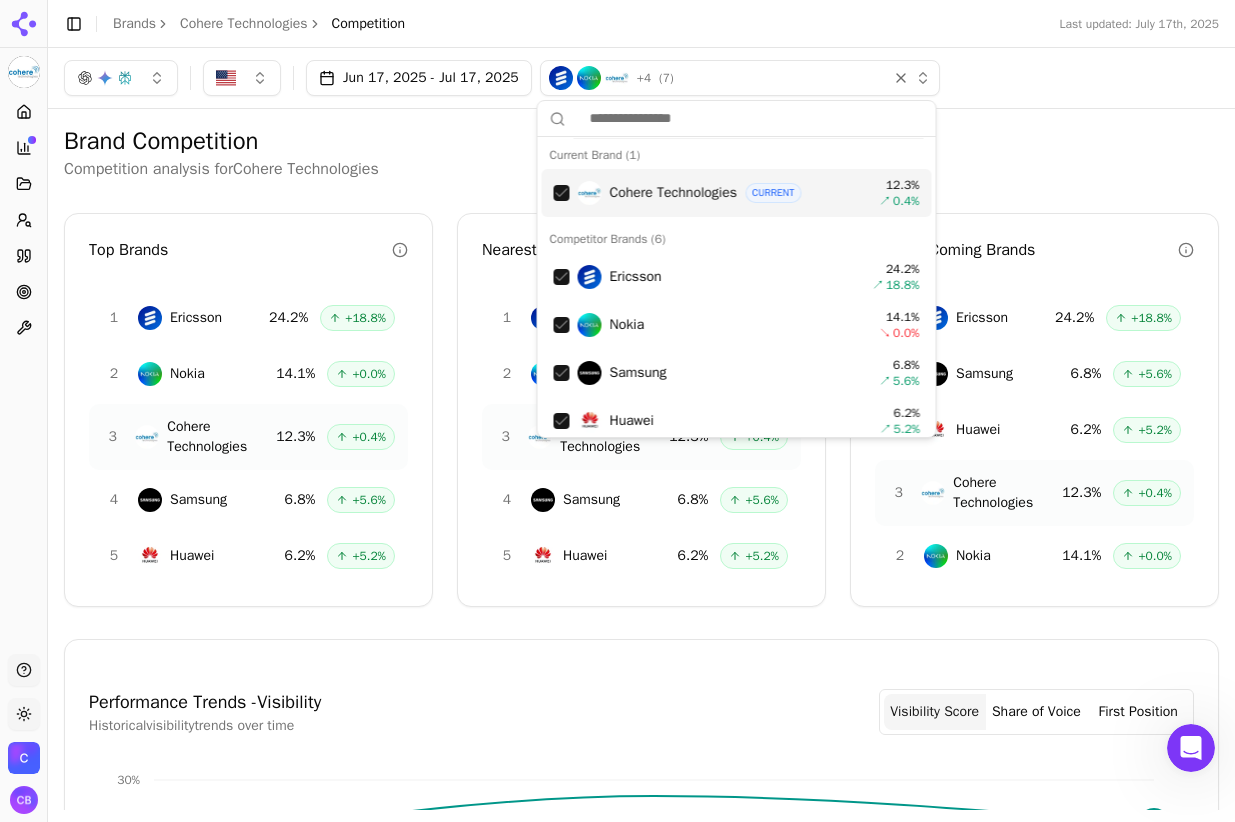 click at bounding box center [121, 78] 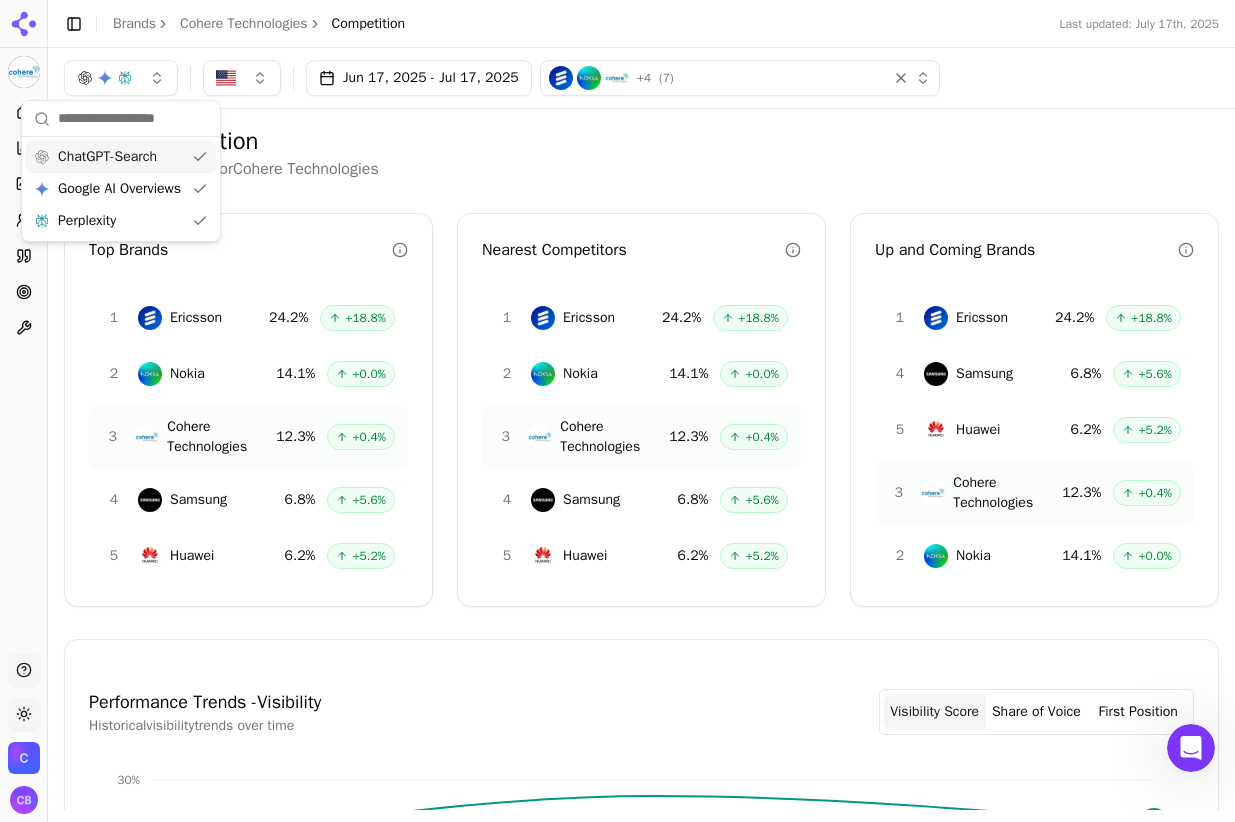 click on "Brand Competition" at bounding box center [641, 141] 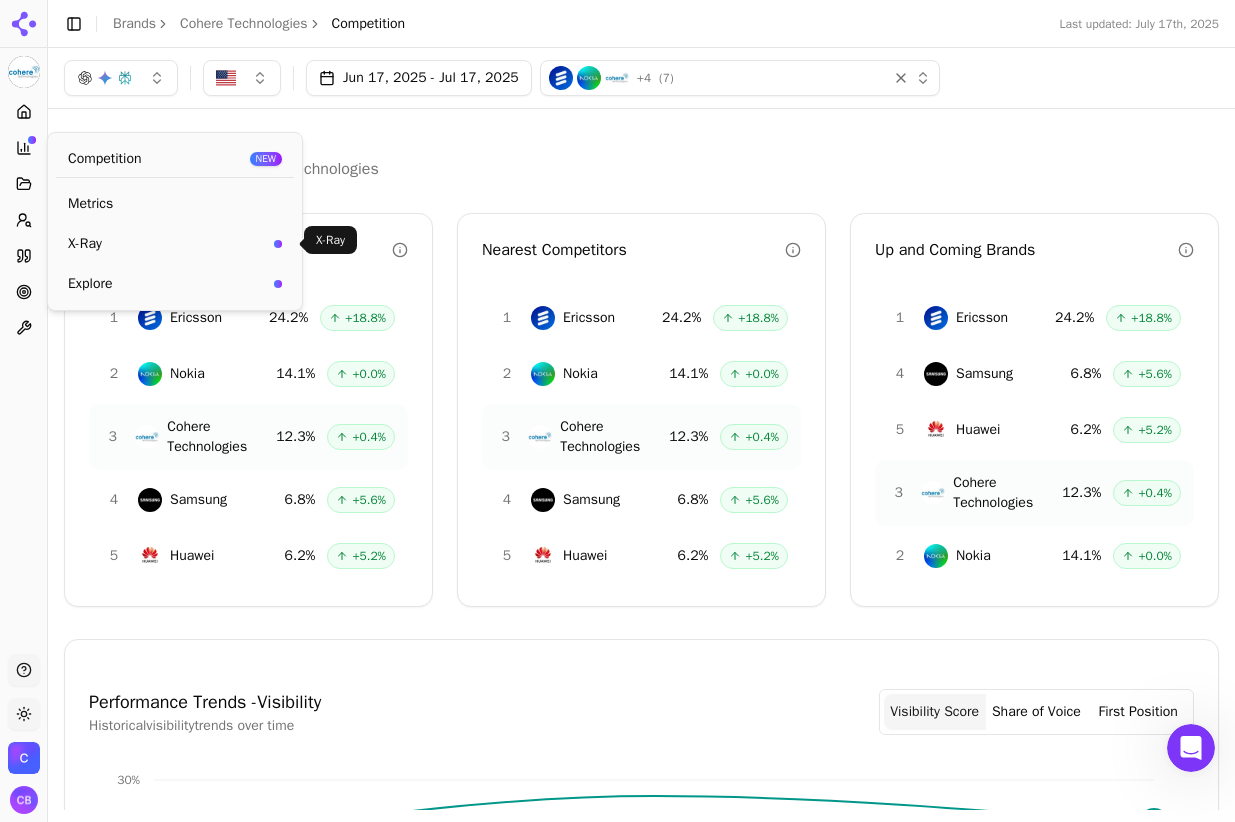 click on "X-Ray" at bounding box center (167, 244) 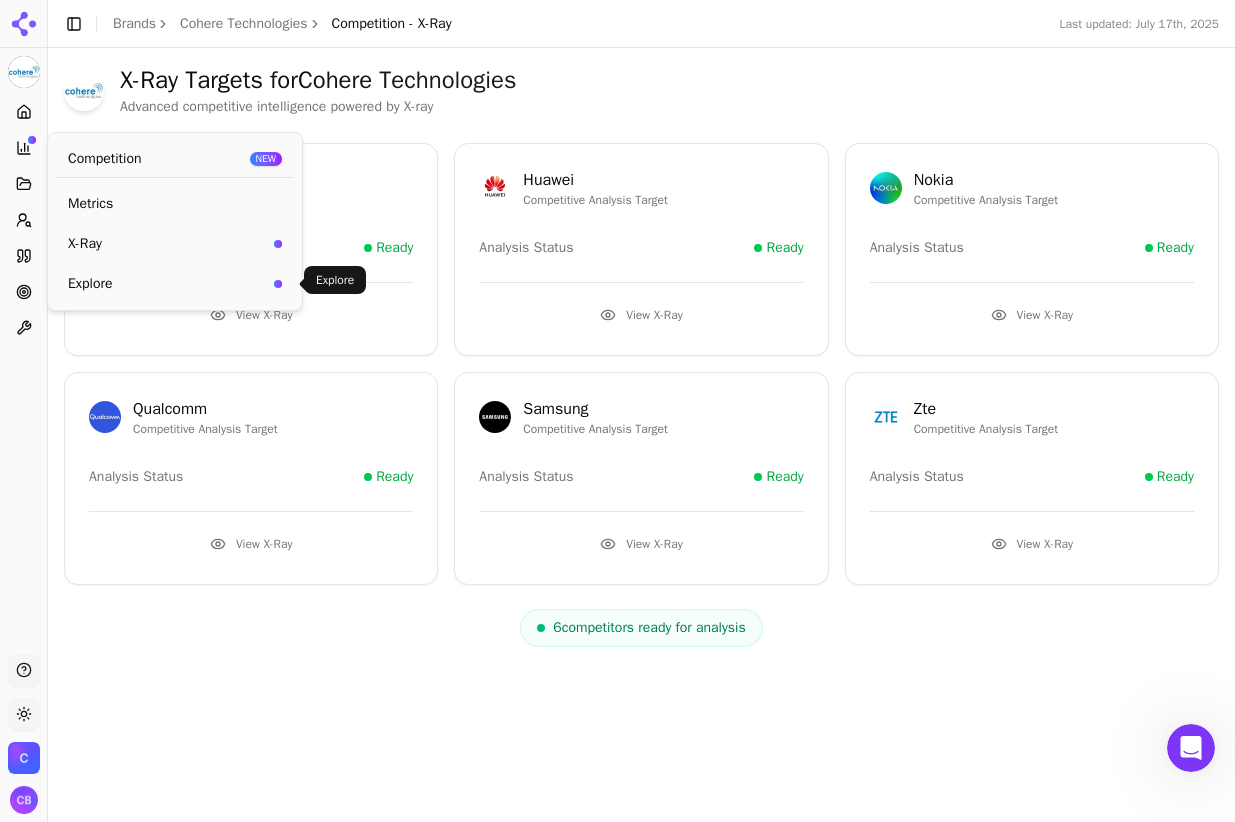 click on "Explore" at bounding box center (175, 284) 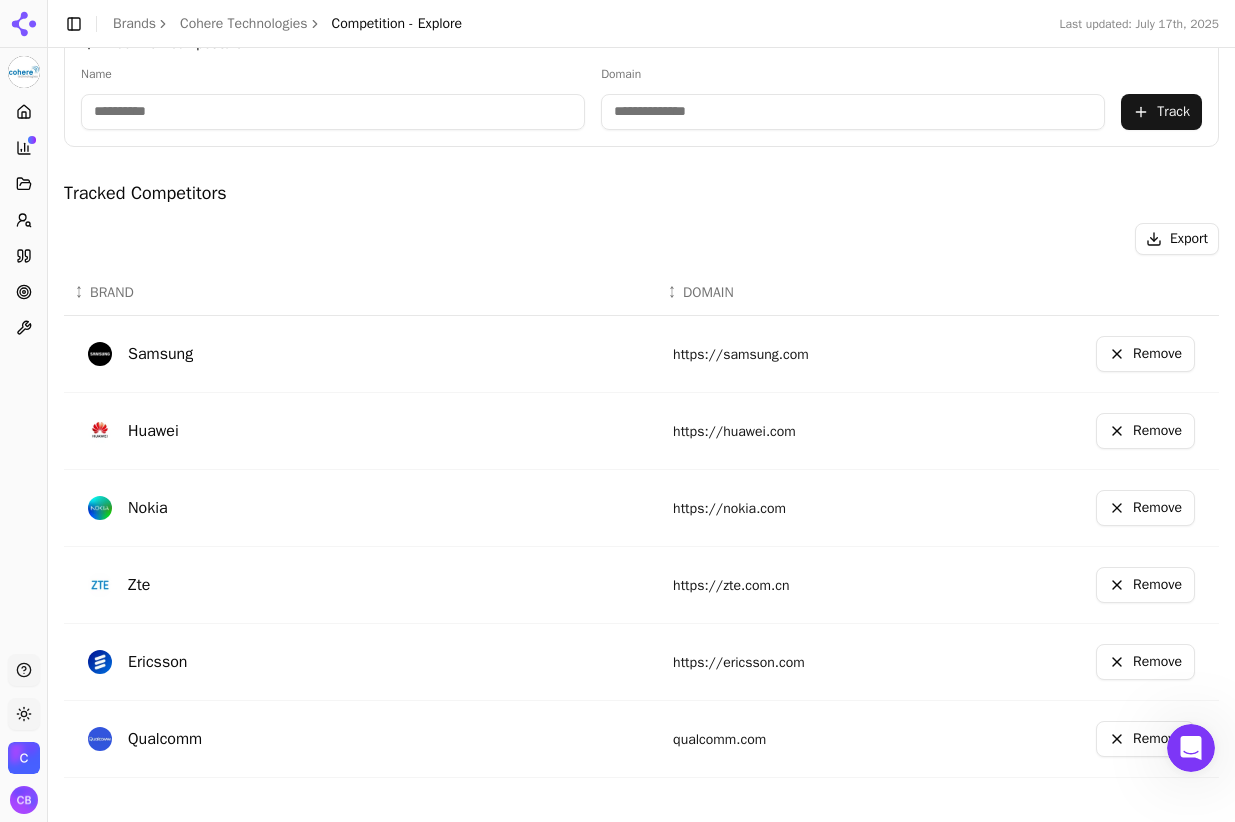 scroll, scrollTop: 344, scrollLeft: 0, axis: vertical 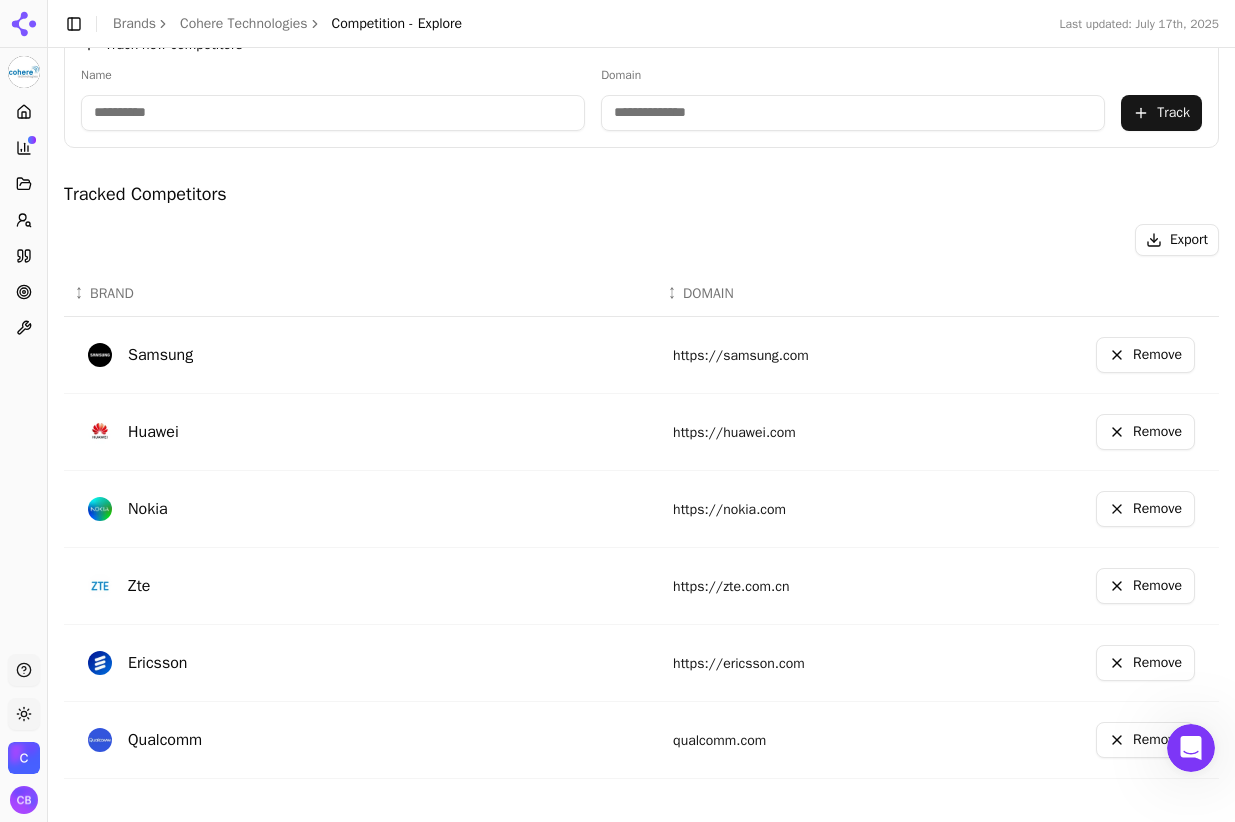 click 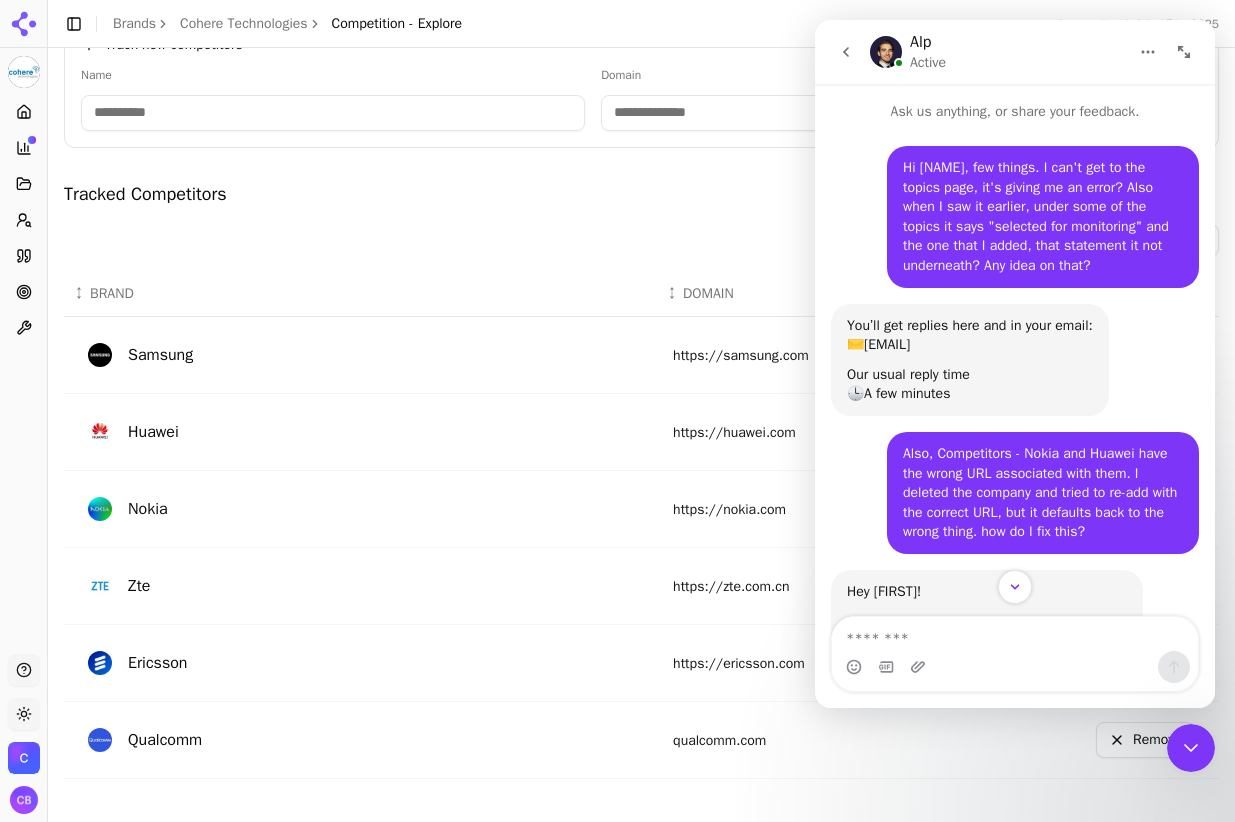 scroll, scrollTop: 0, scrollLeft: 0, axis: both 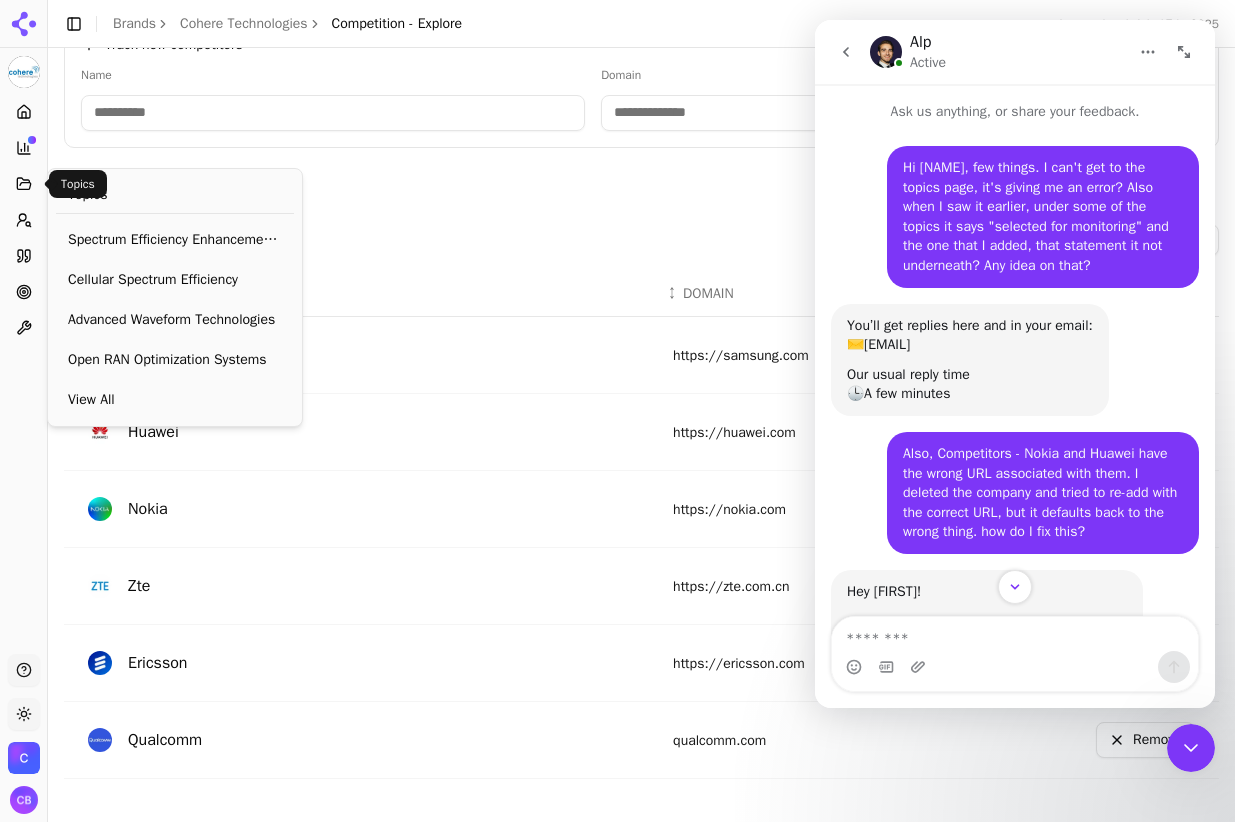 click 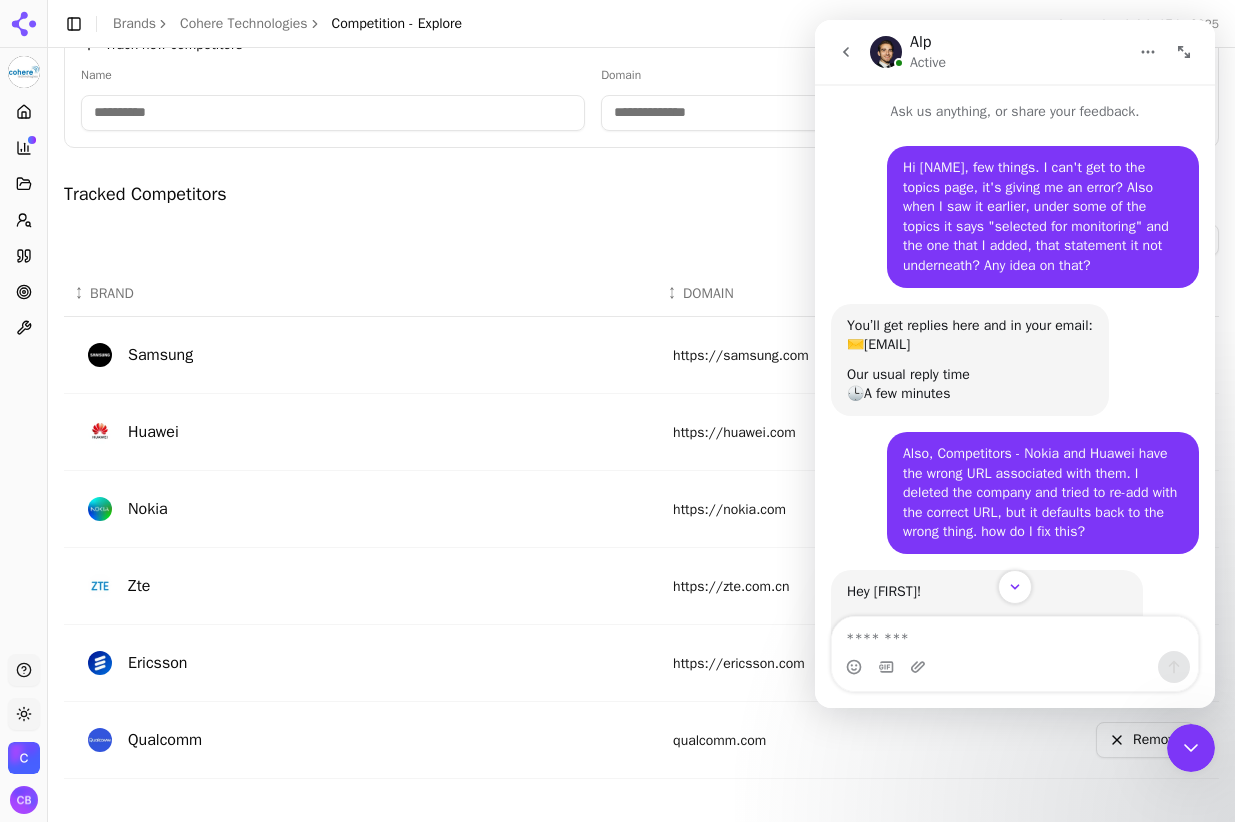 click 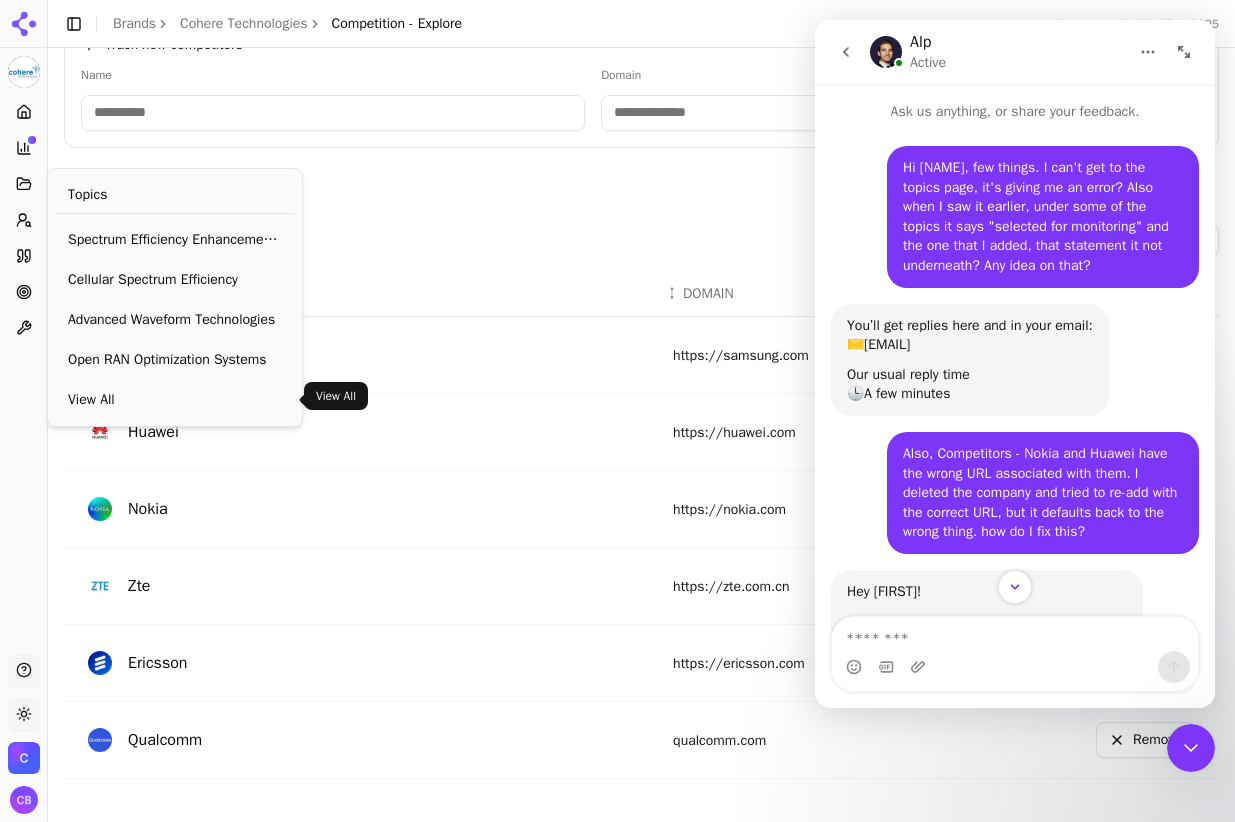 click on "View All" at bounding box center [175, 400] 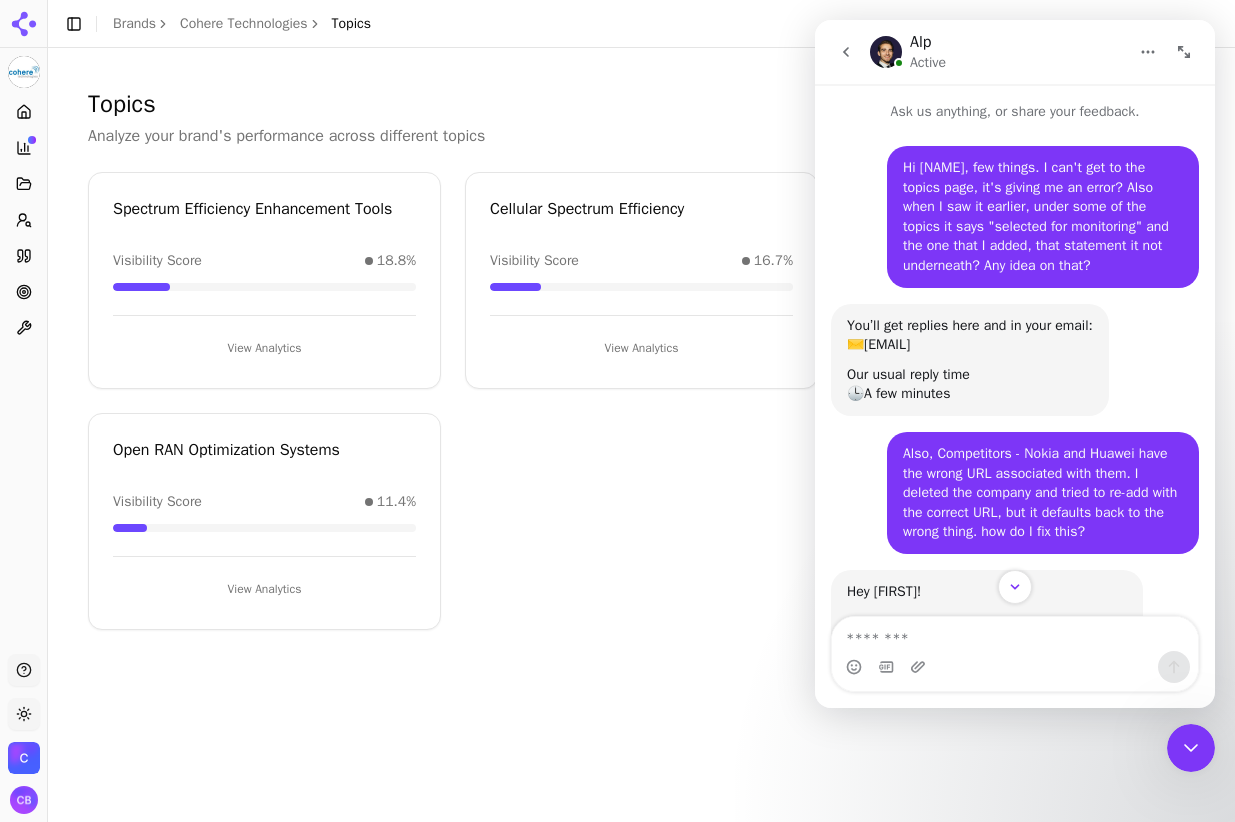 scroll, scrollTop: 0, scrollLeft: 0, axis: both 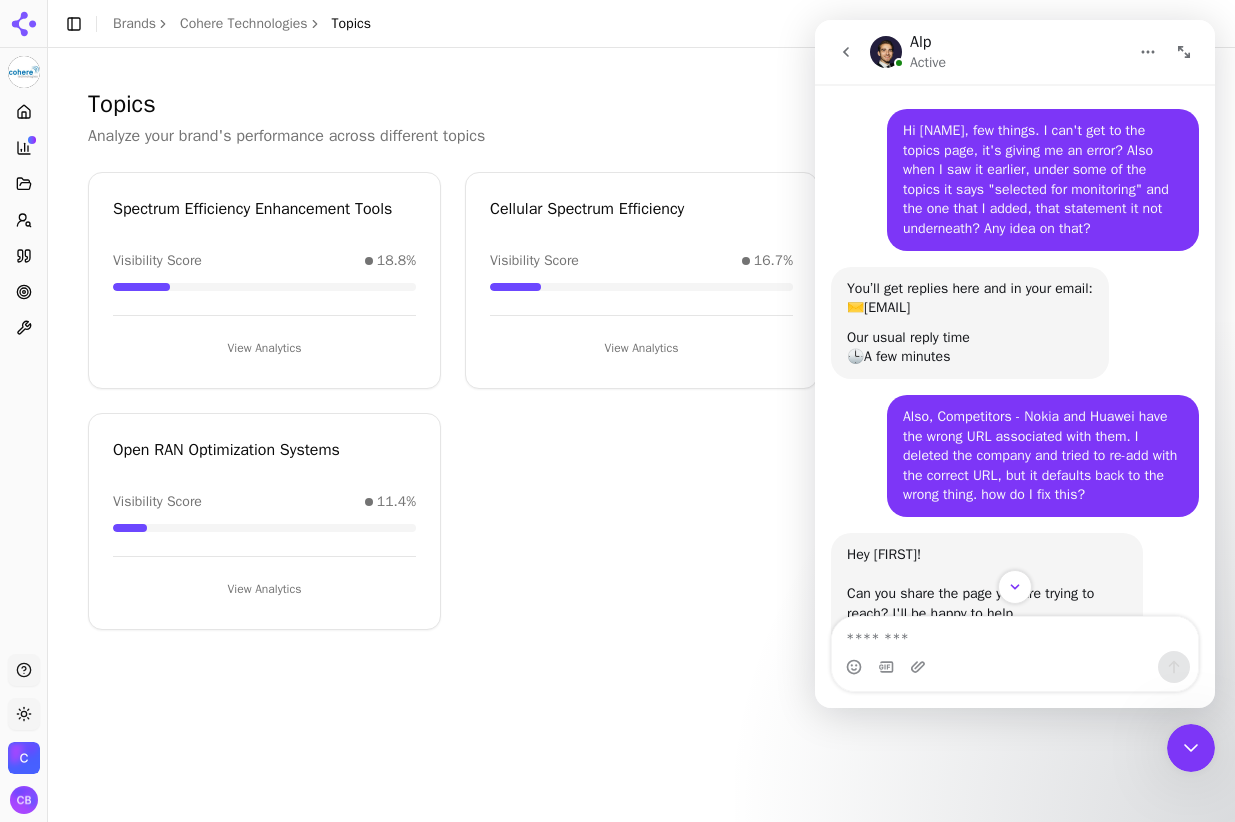 click on "Spectrum Efficiency Enhancement Tools Visibility Score 18.8% View Analytics Cellular Spectrum Efficiency Visibility Score 16.7% View Analytics Advanced Waveform Technologies Visibility Score 6.5% View Analytics Open RAN Optimization Systems Visibility Score 11.4% View Analytics" at bounding box center [641, 401] 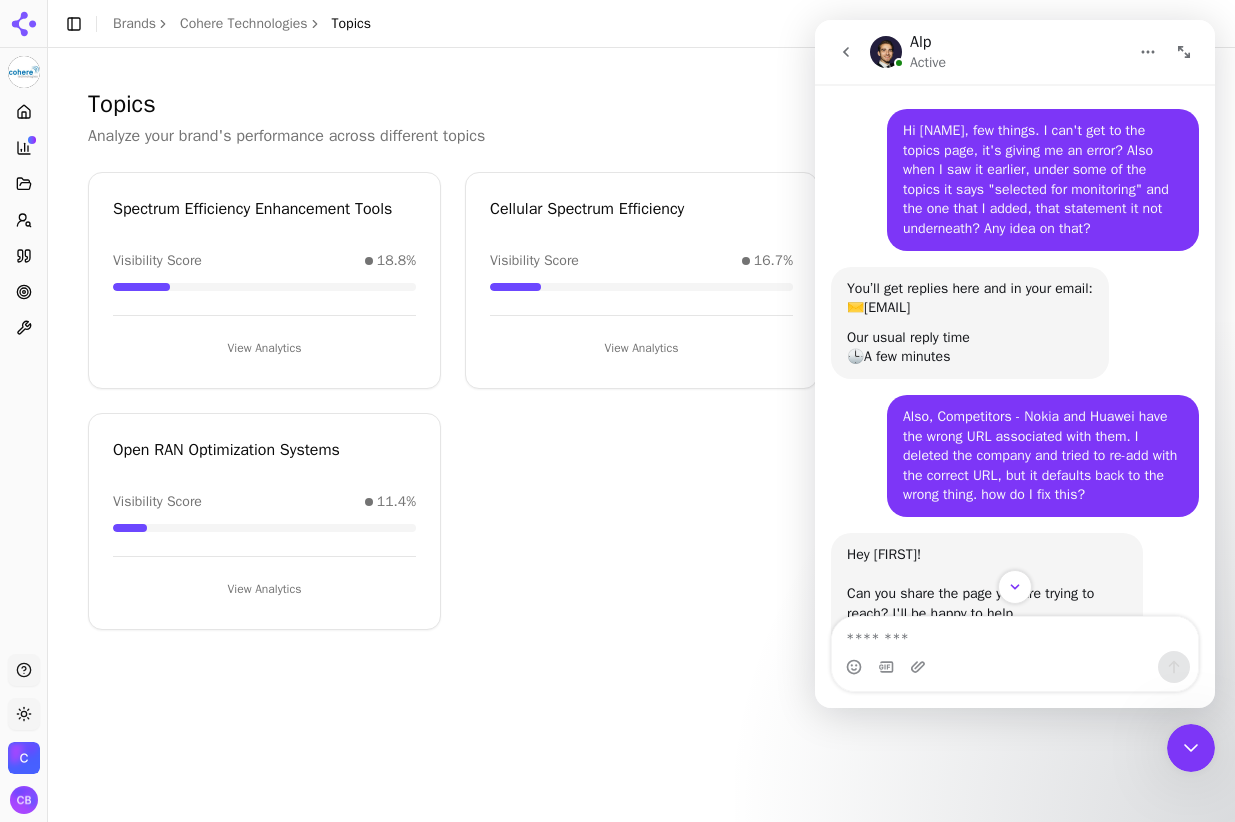 click 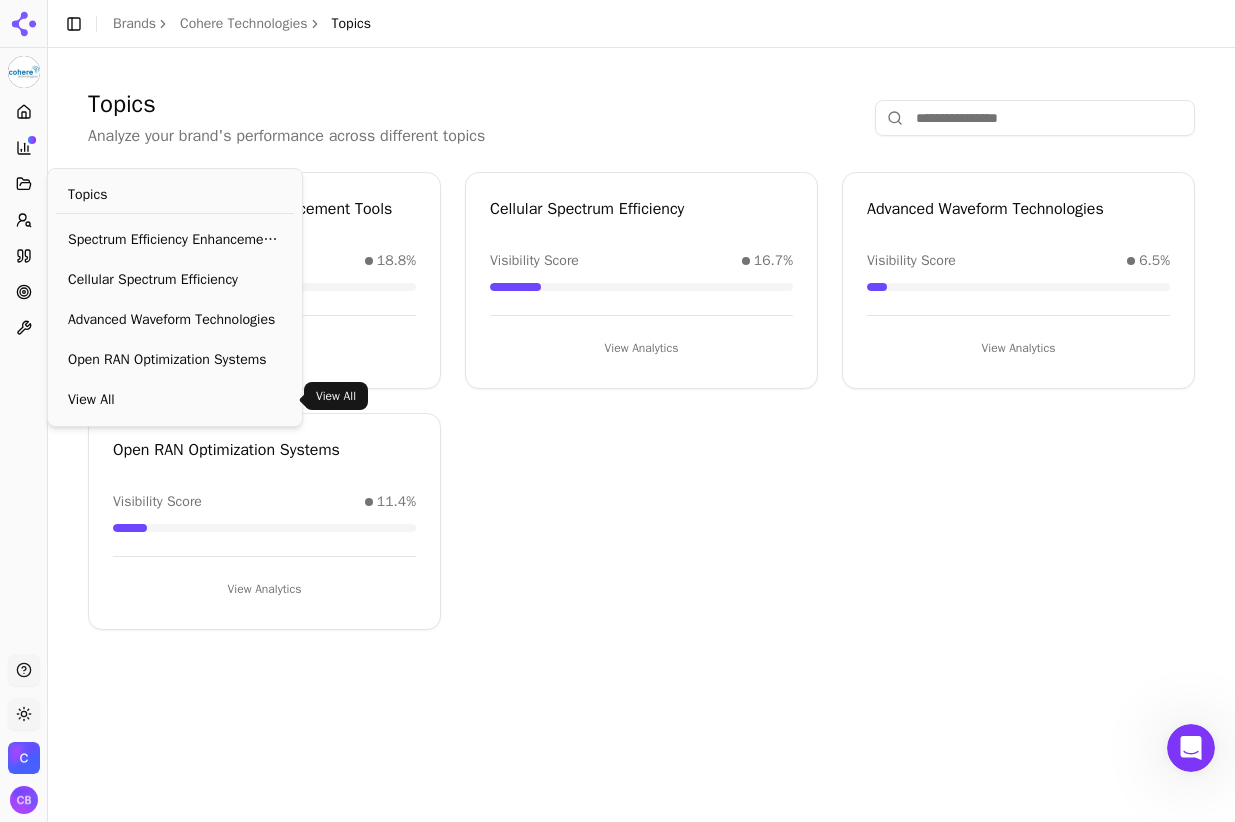 click on "View All" at bounding box center (175, 400) 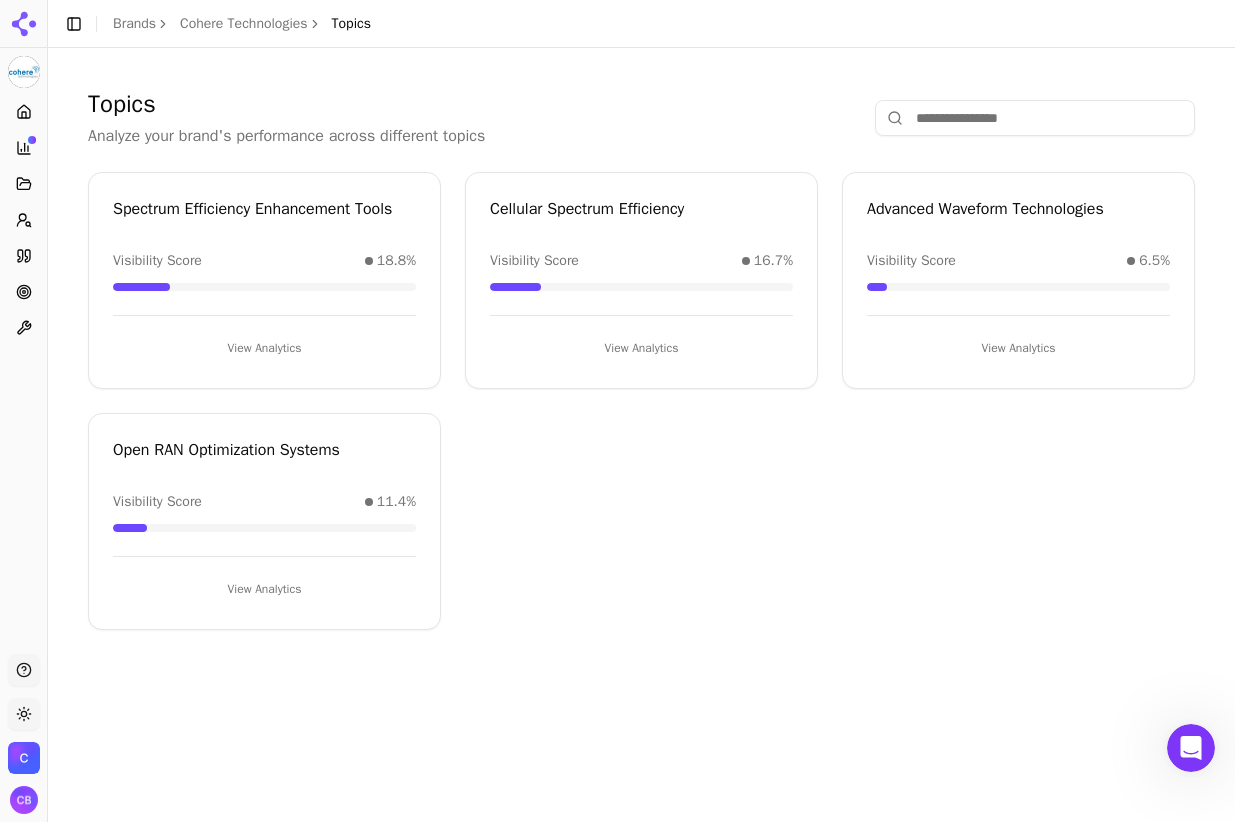 scroll, scrollTop: 0, scrollLeft: 0, axis: both 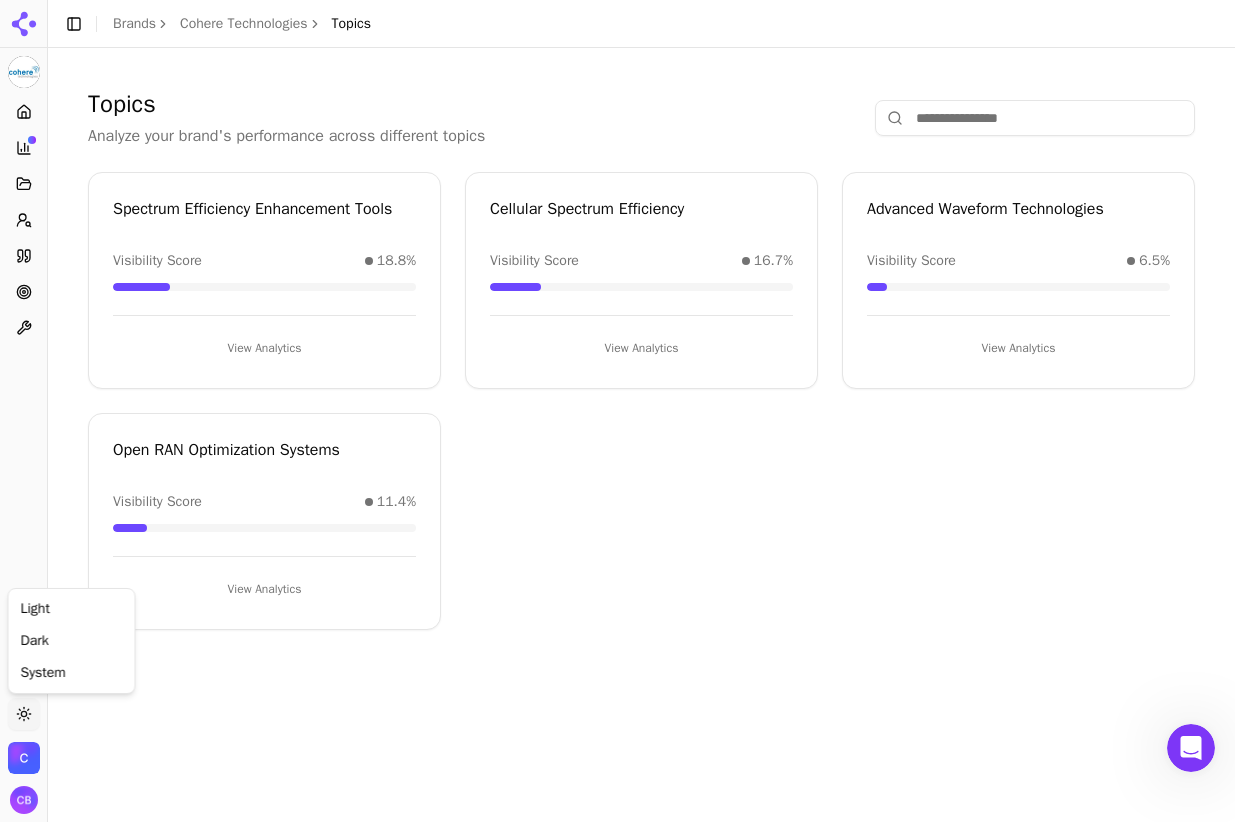 click on "Cohere Technologies Platform Home Competition Topics Prompts Citations Optimize Toolbox Support Toggle theme Cohere Technologies   Toggle Sidebar Brands Cohere Technologies Topics Topics Analyze your brand's performance across different topics Spectrum Efficiency Enhancement Tools Visibility Score 18.8% View Analytics Cellular Spectrum Efficiency Visibility Score 16.7% View Analytics Advanced Waveform Technologies Visibility Score 6.5% View Analytics Open RAN Optimization Systems Visibility Score 11.4% View Analytics
0% Light Dark System" at bounding box center (617, 411) 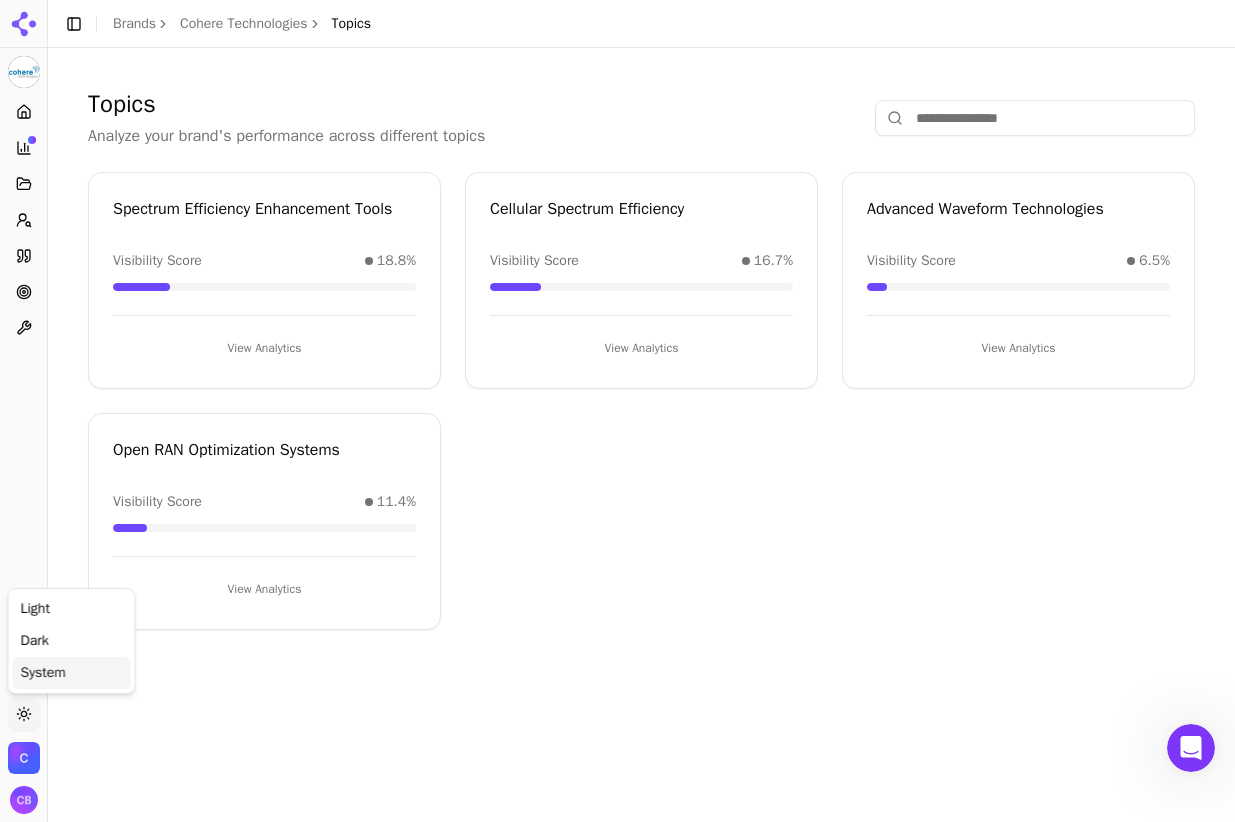 click on "System" at bounding box center (72, 673) 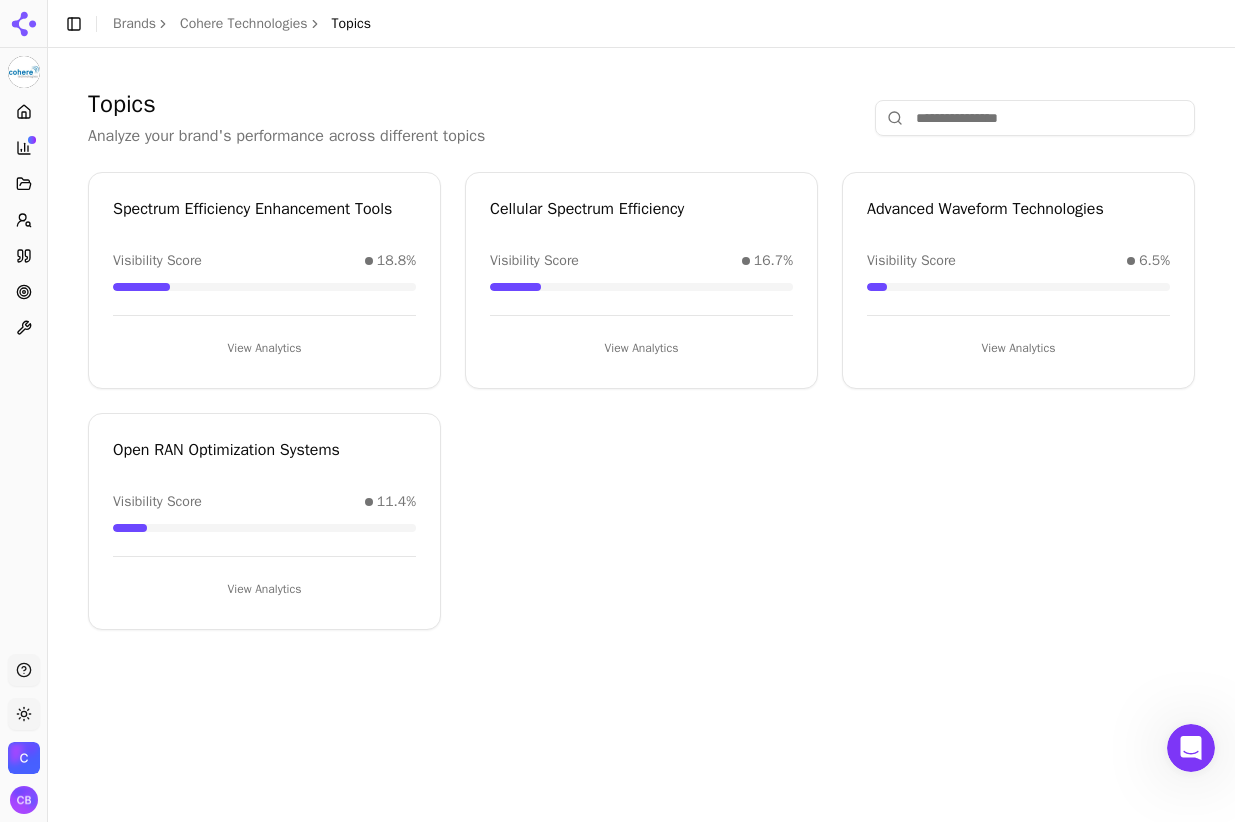 click on "Cohere Technologies Platform Home Competition Topics Prompts Citations Optimize Toolbox Support Toggle theme Cohere Technologies   Toggle Sidebar Brands Cohere Technologies Topics Topics Analyze your brand's performance across different topics Spectrum Efficiency Enhancement Tools Visibility Score 18.8% View Analytics Cellular Spectrum Efficiency Visibility Score 16.7% View Analytics Advanced Waveform Technologies Visibility Score 6.5% View Analytics Open RAN Optimization Systems Visibility Score 11.4% View Analytics
0%" at bounding box center [617, 411] 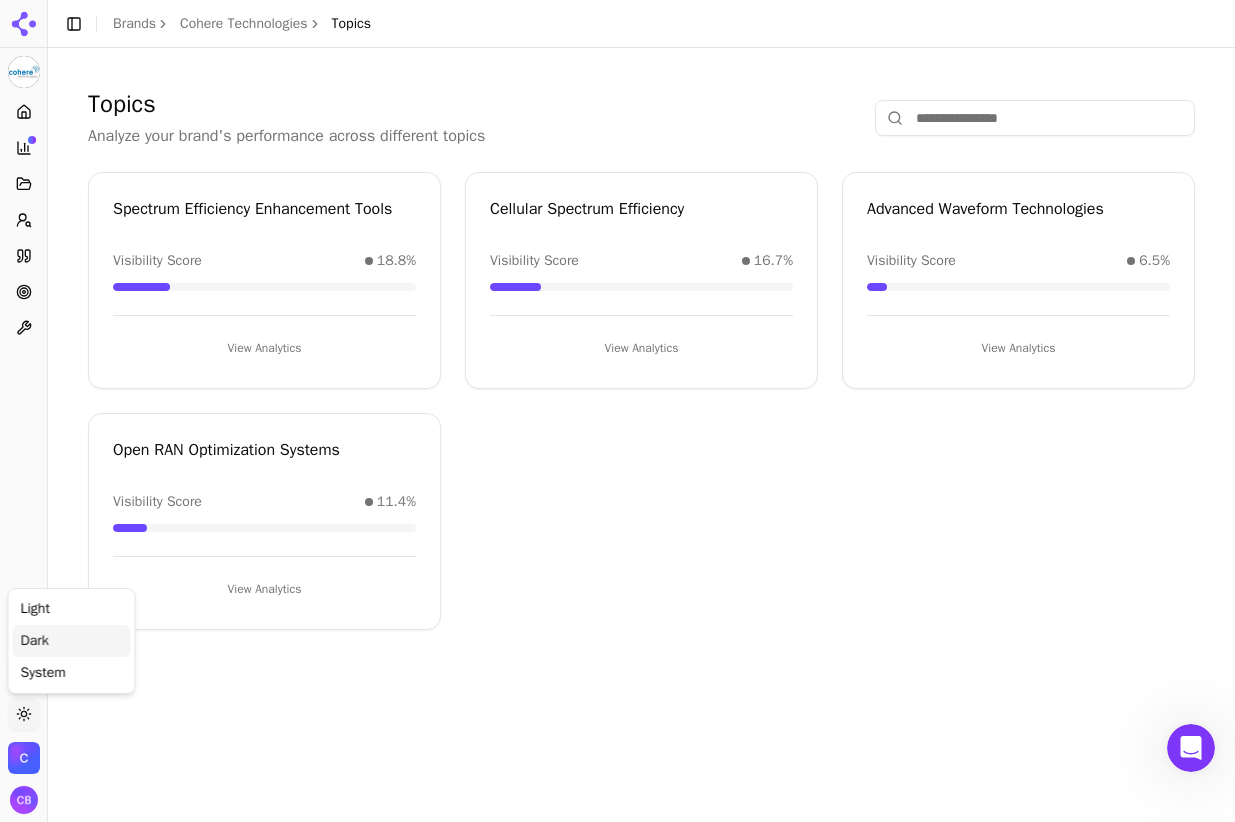 click on "Dark" at bounding box center [72, 641] 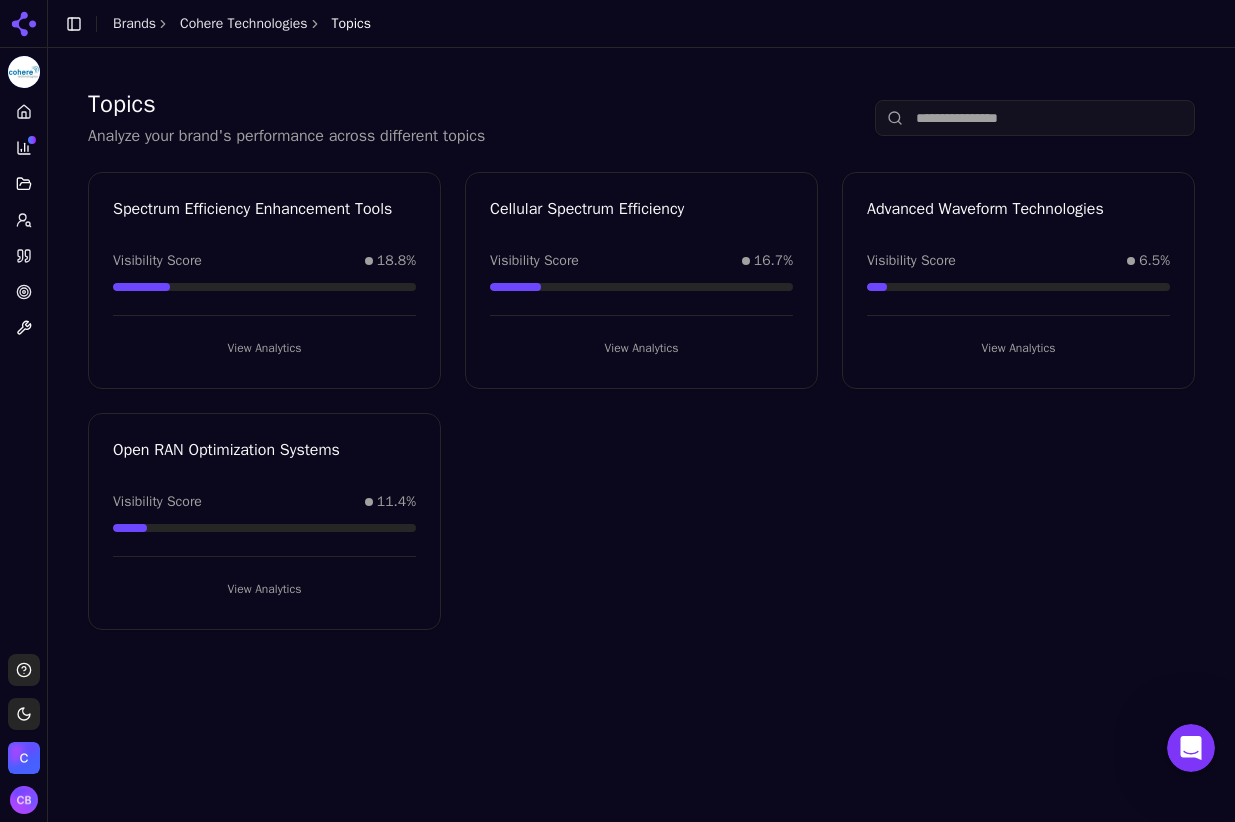 click on "Cohere Technologies Platform Home Competition Topics Prompts Citations Optimize Toolbox Support Toggle theme Cohere Technologies   Toggle Sidebar Brands Cohere Technologies Topics Topics Analyze your brand's performance across different topics Spectrum Efficiency Enhancement Tools Visibility Score 18.8% View Analytics Cellular Spectrum Efficiency Visibility Score 16.7% View Analytics Advanced Waveform Technologies Visibility Score 6.5% View Analytics Open RAN Optimization Systems Visibility Score 11.4% View Analytics
0%" at bounding box center [617, 411] 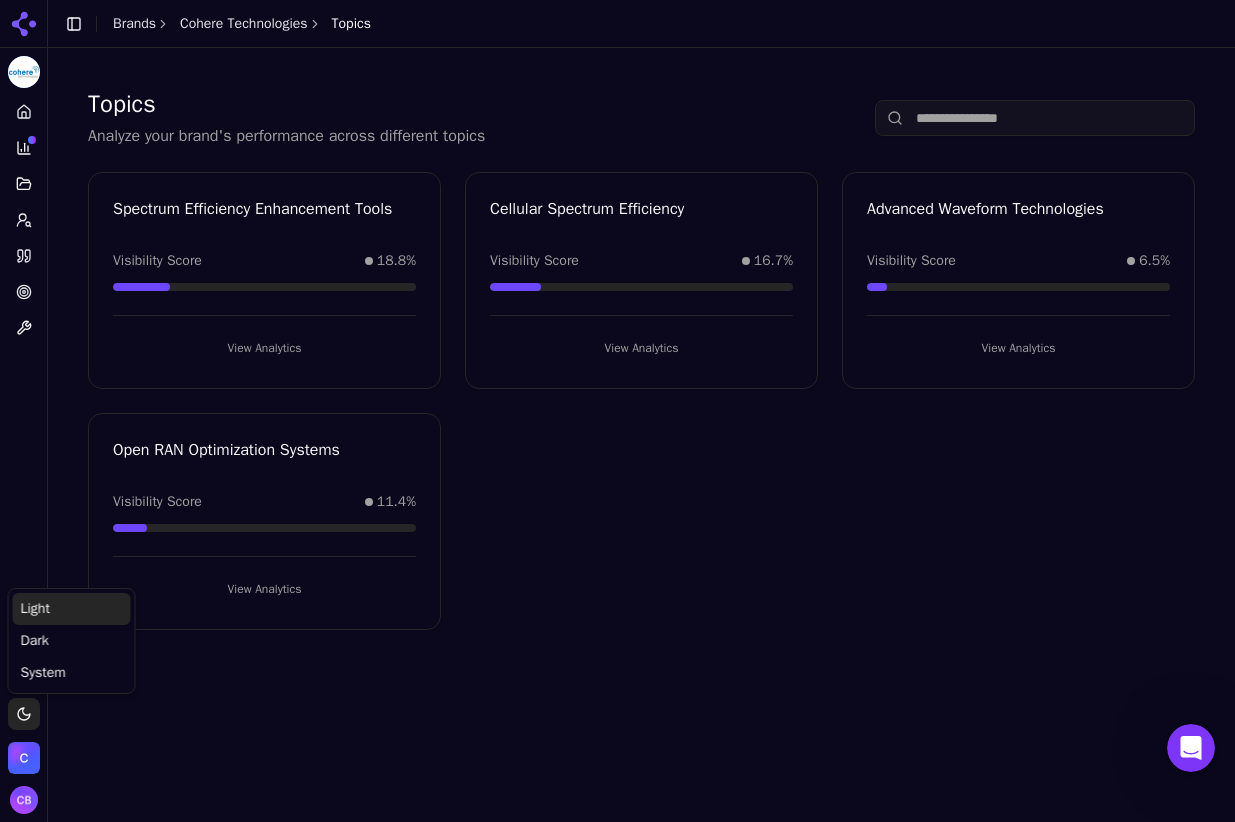 click on "Light" at bounding box center (72, 609) 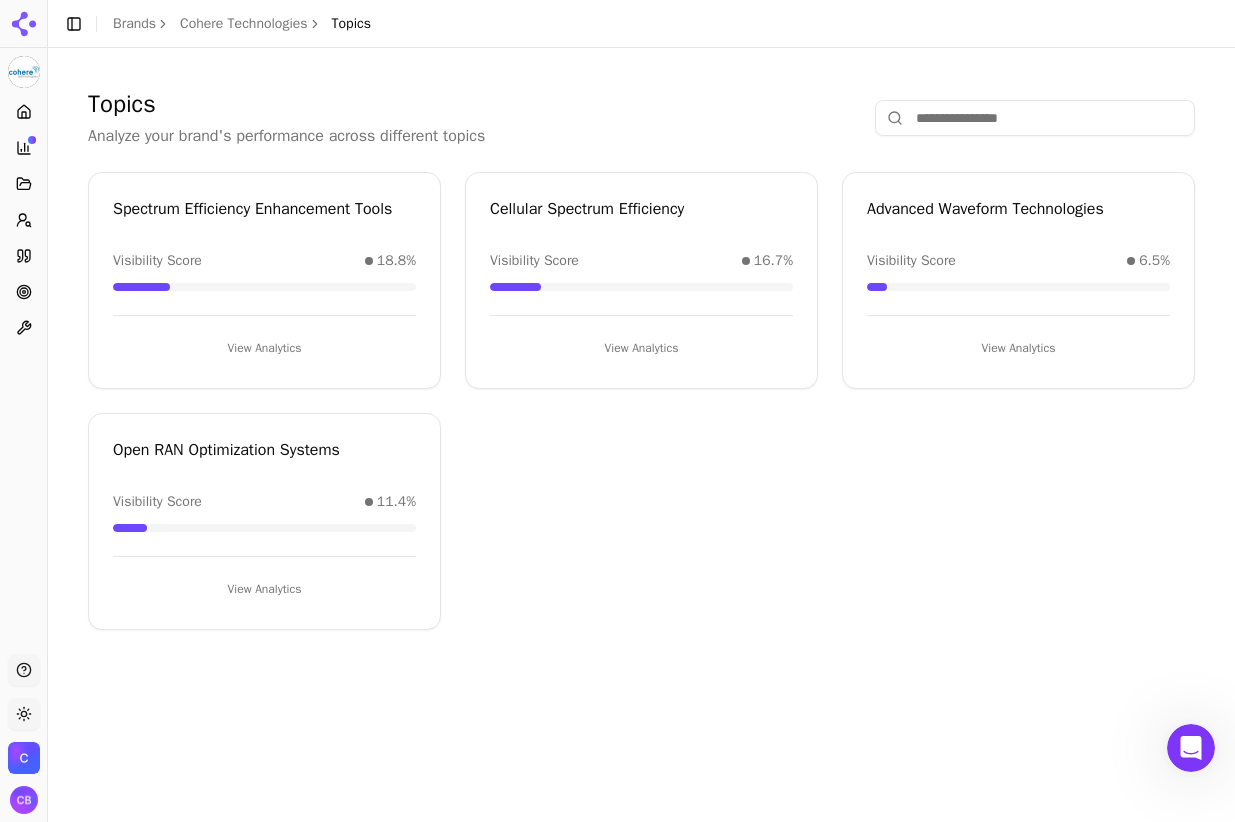 click 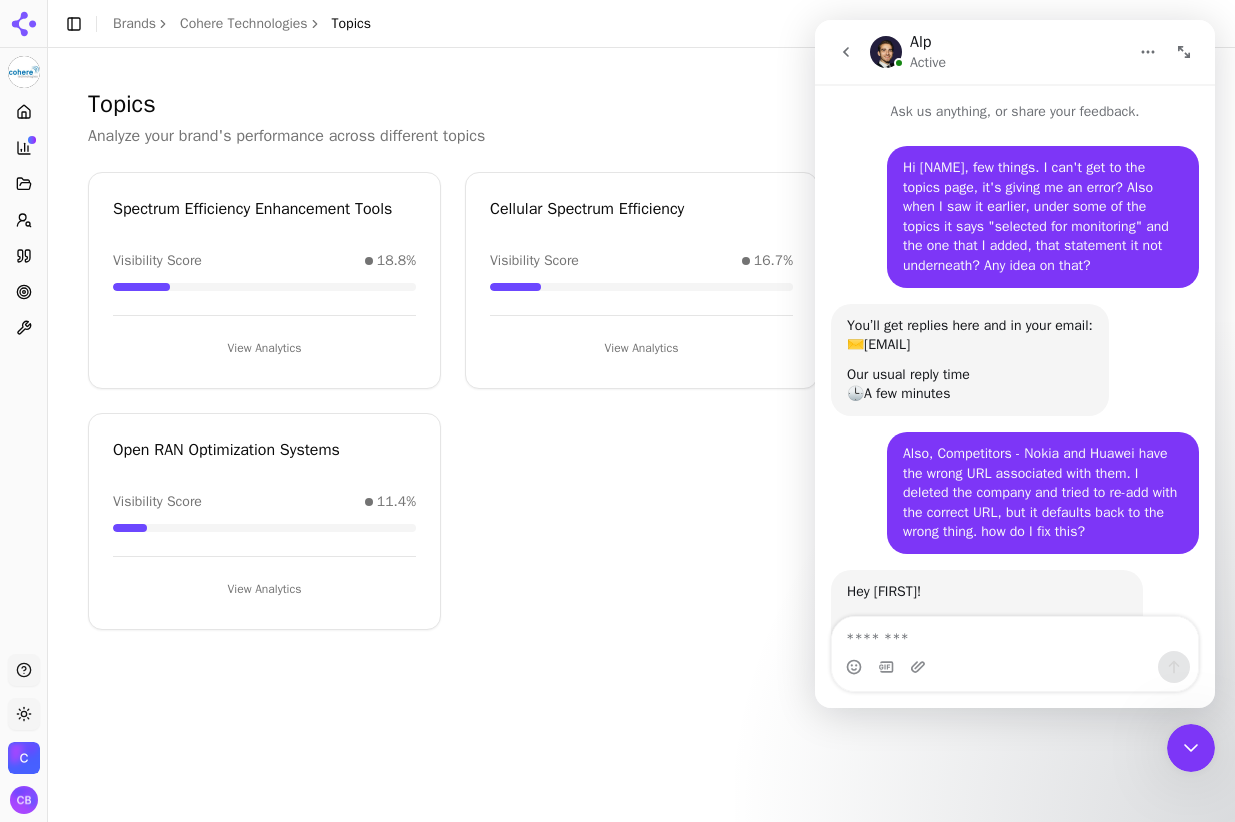 scroll, scrollTop: 321, scrollLeft: 0, axis: vertical 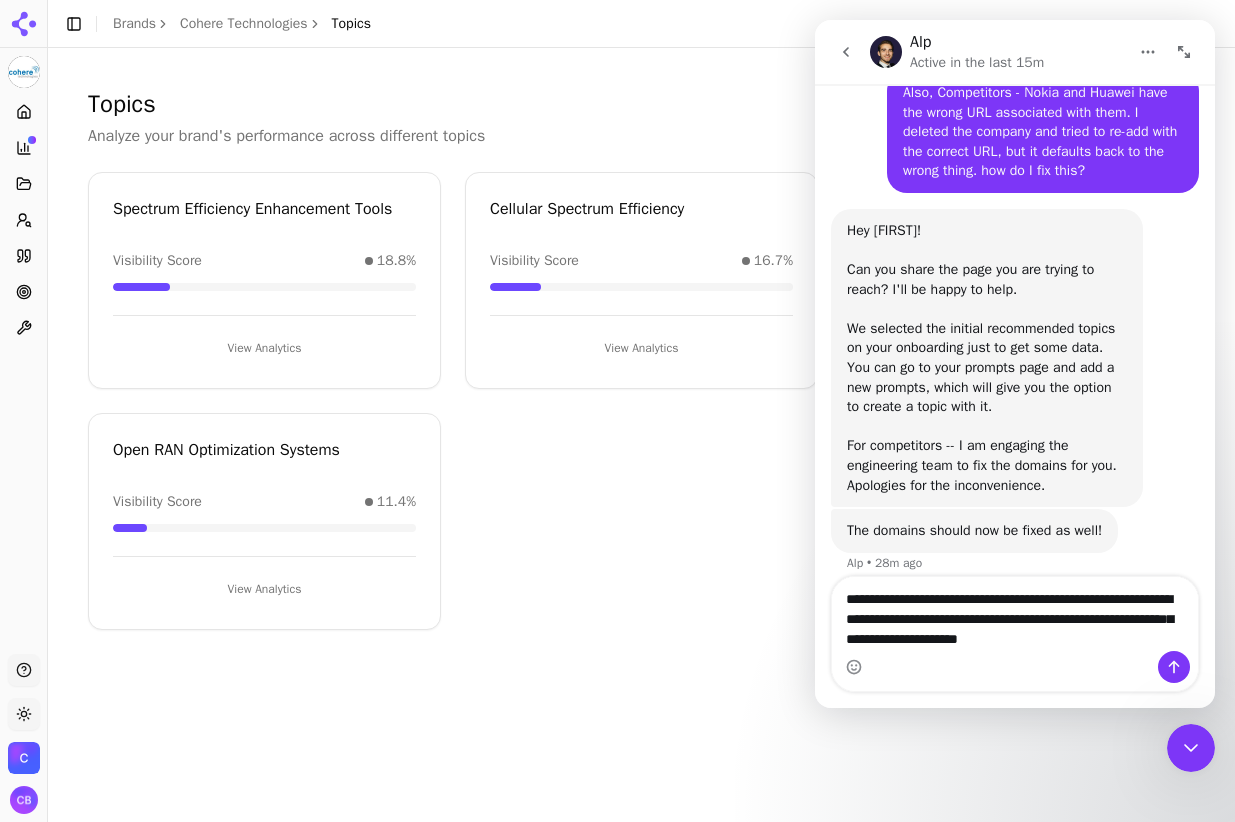 type on "**********" 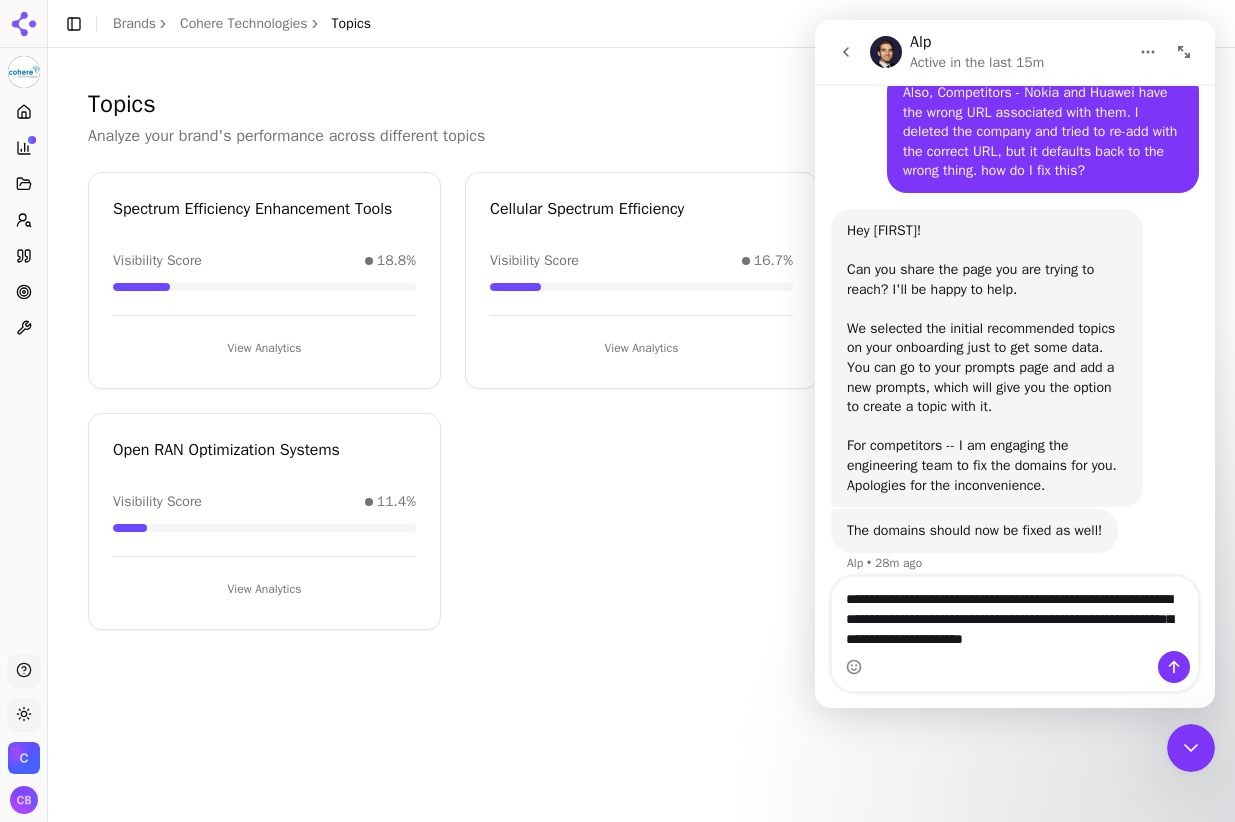 type 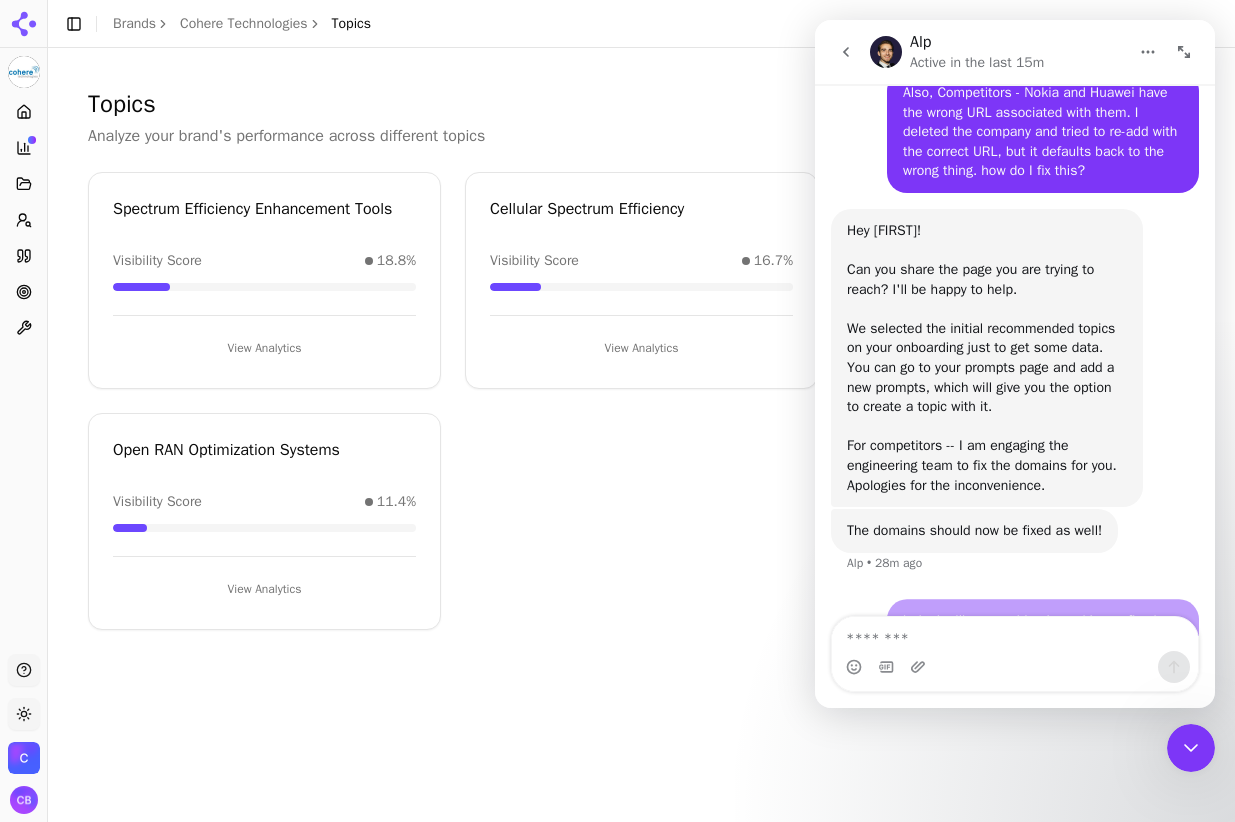 scroll, scrollTop: 437, scrollLeft: 0, axis: vertical 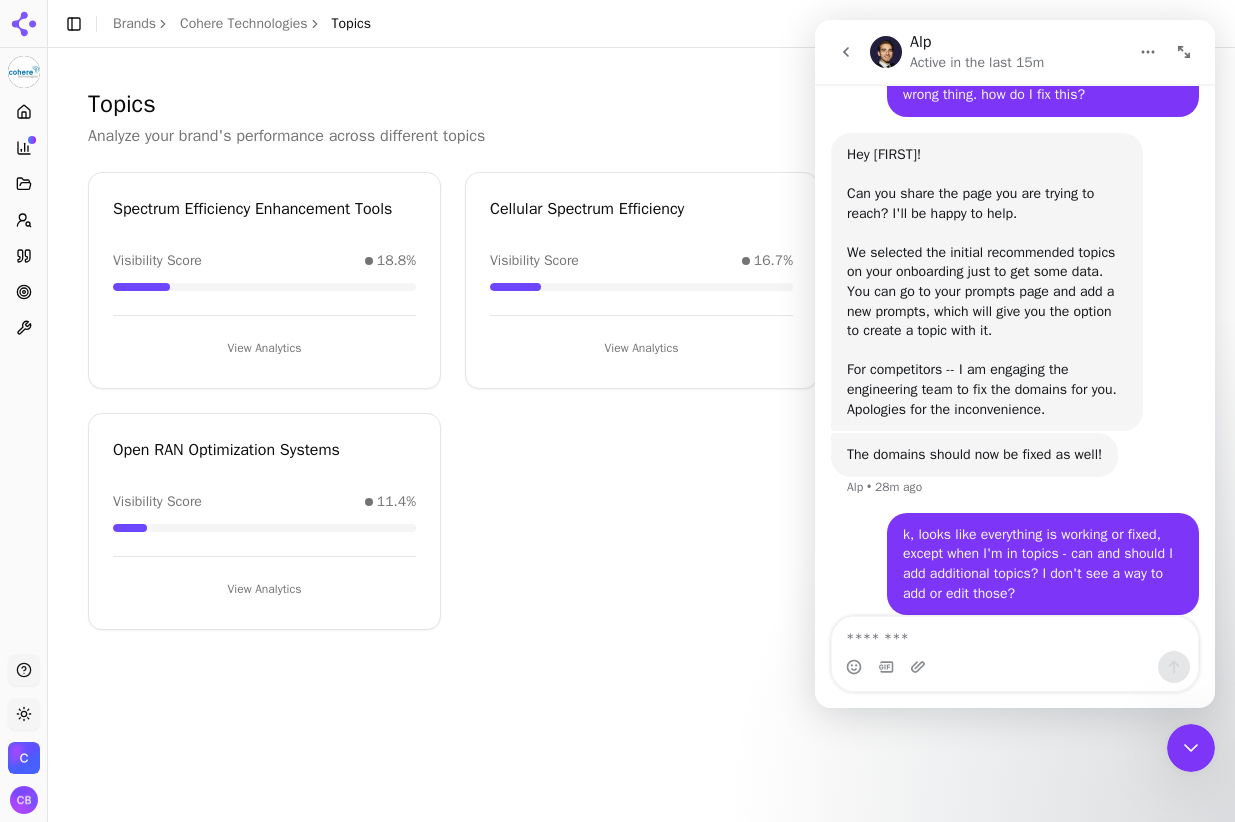 click on "Spectrum Efficiency Enhancement Tools Visibility Score 18.8% View Analytics Cellular Spectrum Efficiency Visibility Score 16.7% View Analytics Advanced Waveform Technologies Visibility Score 6.5% View Analytics Open RAN Optimization Systems Visibility Score 11.4% View Analytics" at bounding box center (641, 401) 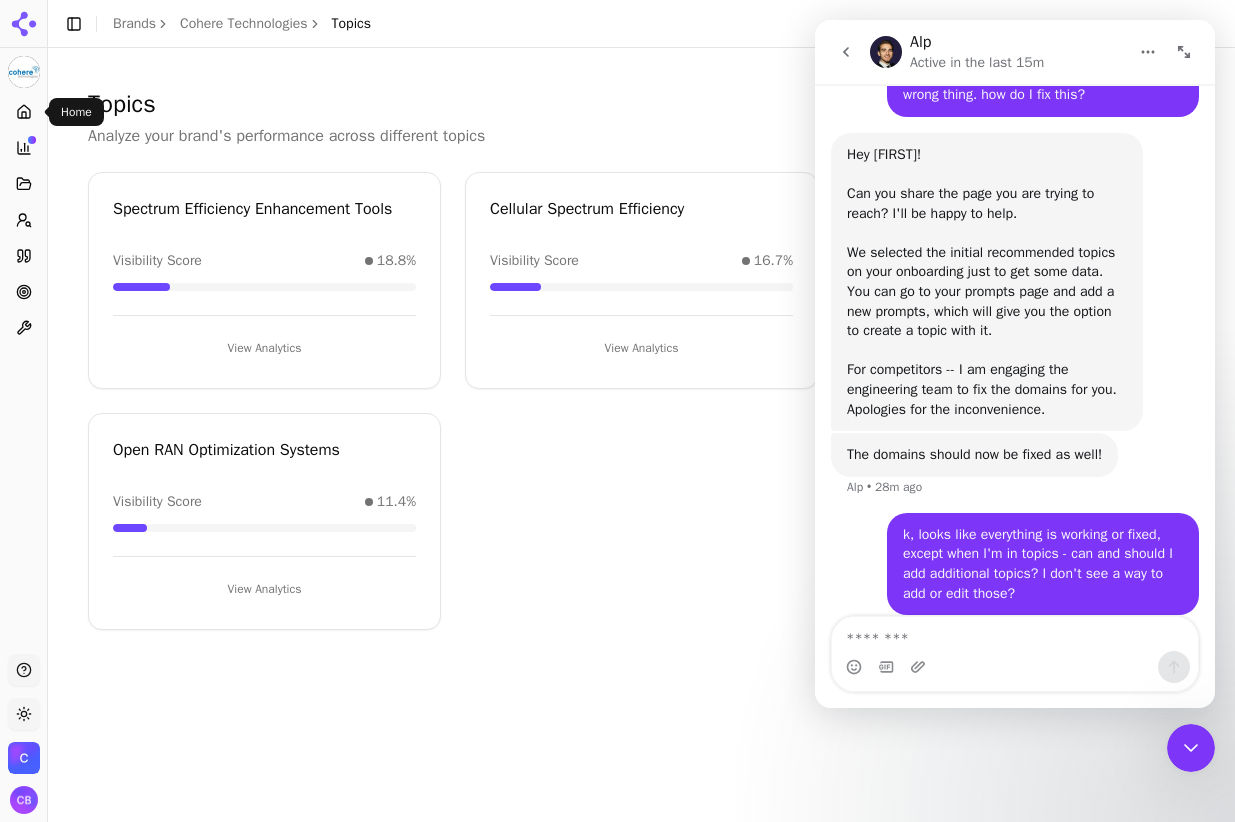 click 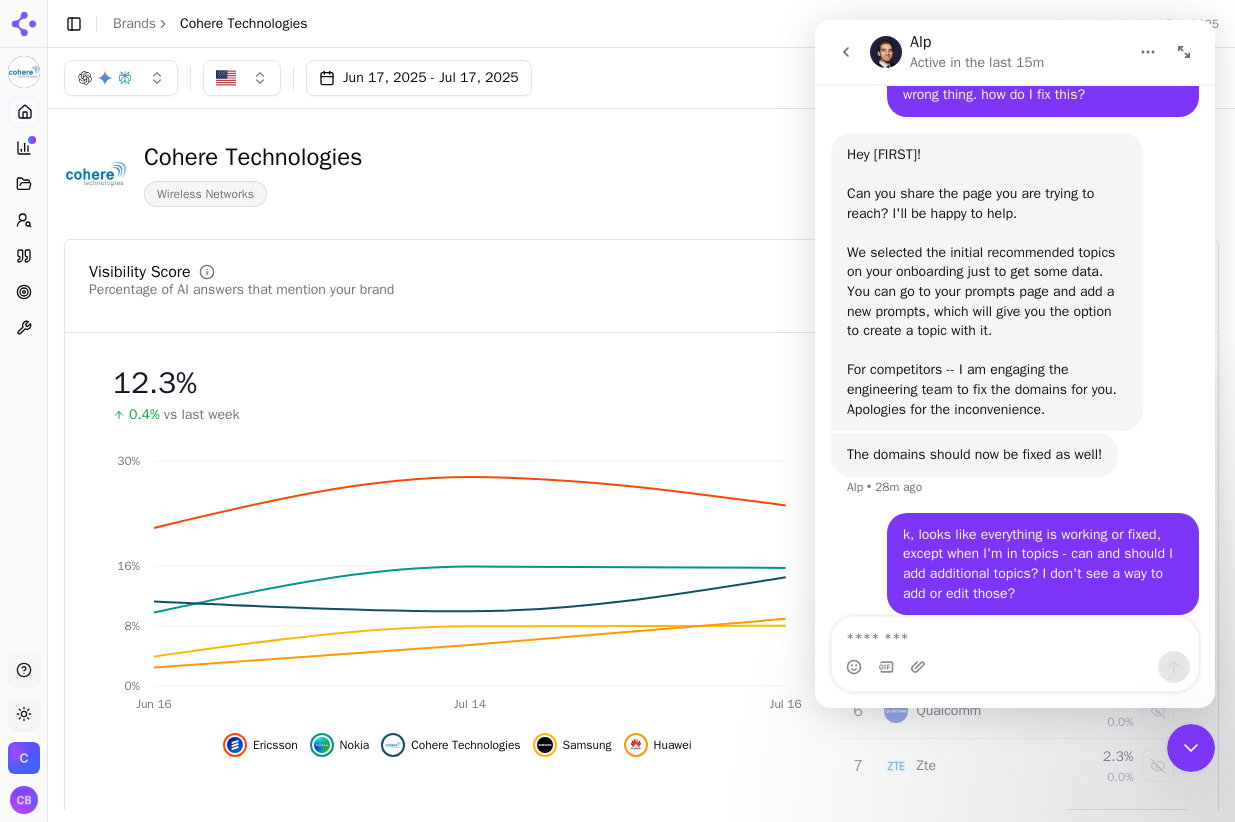 click at bounding box center (105, 78) 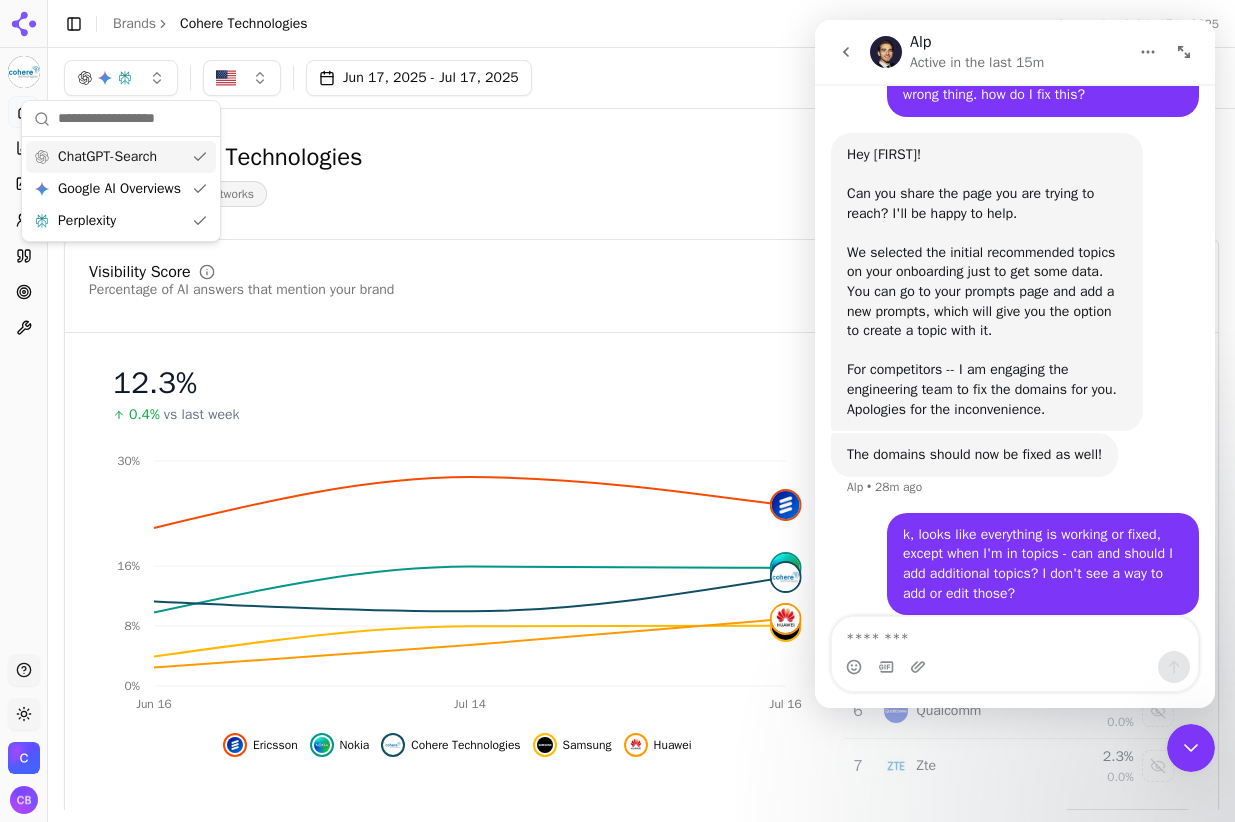 click on "Toggle Sidebar" at bounding box center (74, 24) 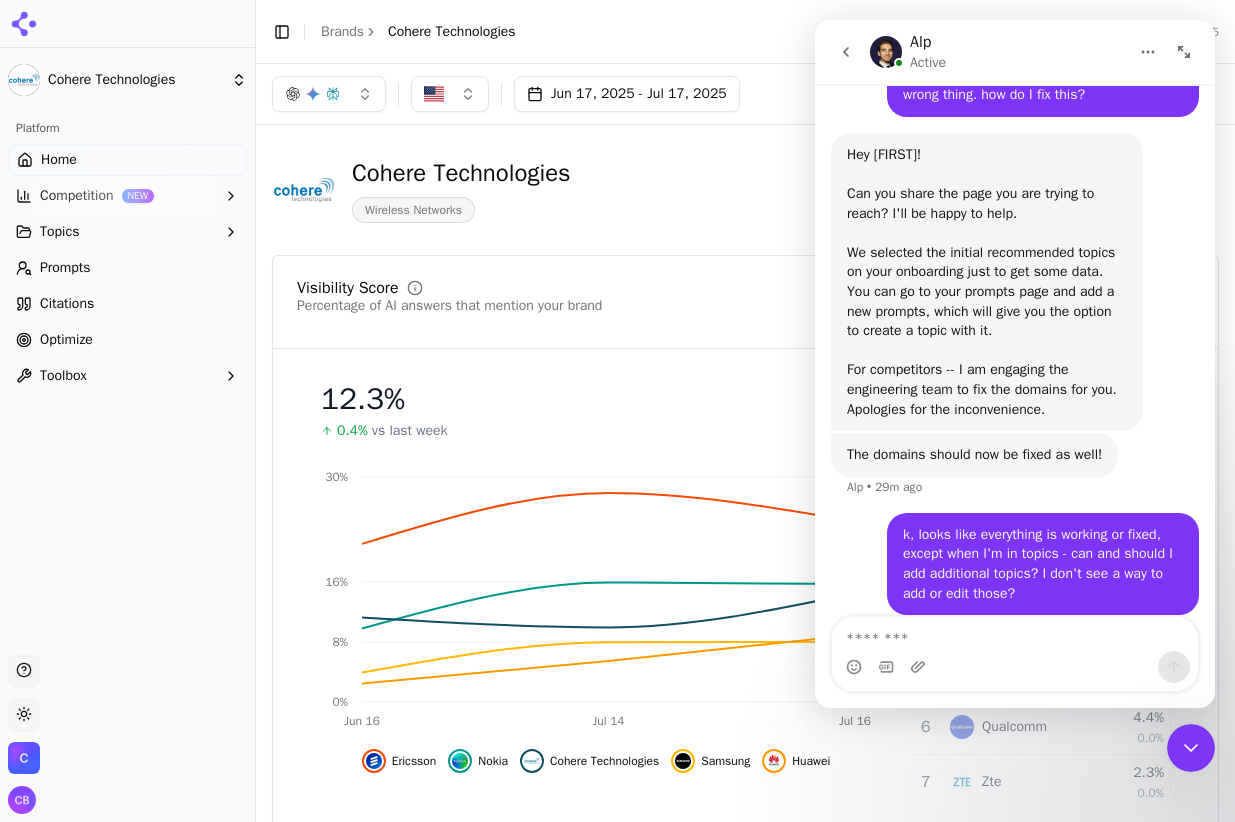 click on "Cohere Technologies Platform Home Competition NEW Topics Prompts Citations Optimize Toolbox Support Toggle theme Cohere Technologies   Toggle Sidebar Brands Cohere Technologies Last updated: July 17th, 2025 Jun 17, 2025 - Jul 17, 2025 Cohere Technologies Wireless Networks Visibility Score Percentage of AI answers that mention your brand Visibility Score Share of Voice 12.3 % 0.4% vs last week Jun 16 Jul 14 Jul 16 0% 8% 16% 30% Ericsson Nokia Cohere Technologies Samsung Huawei All Brands 1 Ericsson 24.2 % 18.8 % 2 Nokia 14.1 % 0.0% 3 Cohere Technologies 12.3 % 0.4 % 4 Samsung 6.8 % 5.6 % 5 Huawei 6.2 % 5.2 % 6 Qualcomm 4.4 % 0.0% 7 Zte 2.3 % 0.0% View All Competitors Topic Performance Brand performance across relevant topics within your industry Topics Visibility Score Share of Voice Top Brands Spectrum Efficiency Enhancement Tools 18.8% 3.8% Cellular Spectrum Efficiency 16.7% 3.1% Advanced Waveform Technologies 6.5% 2.0% Open RAN Optimization Systems 11.4% 2.2% View All Topics Prompt Metrics Prompt" at bounding box center [617, 411] 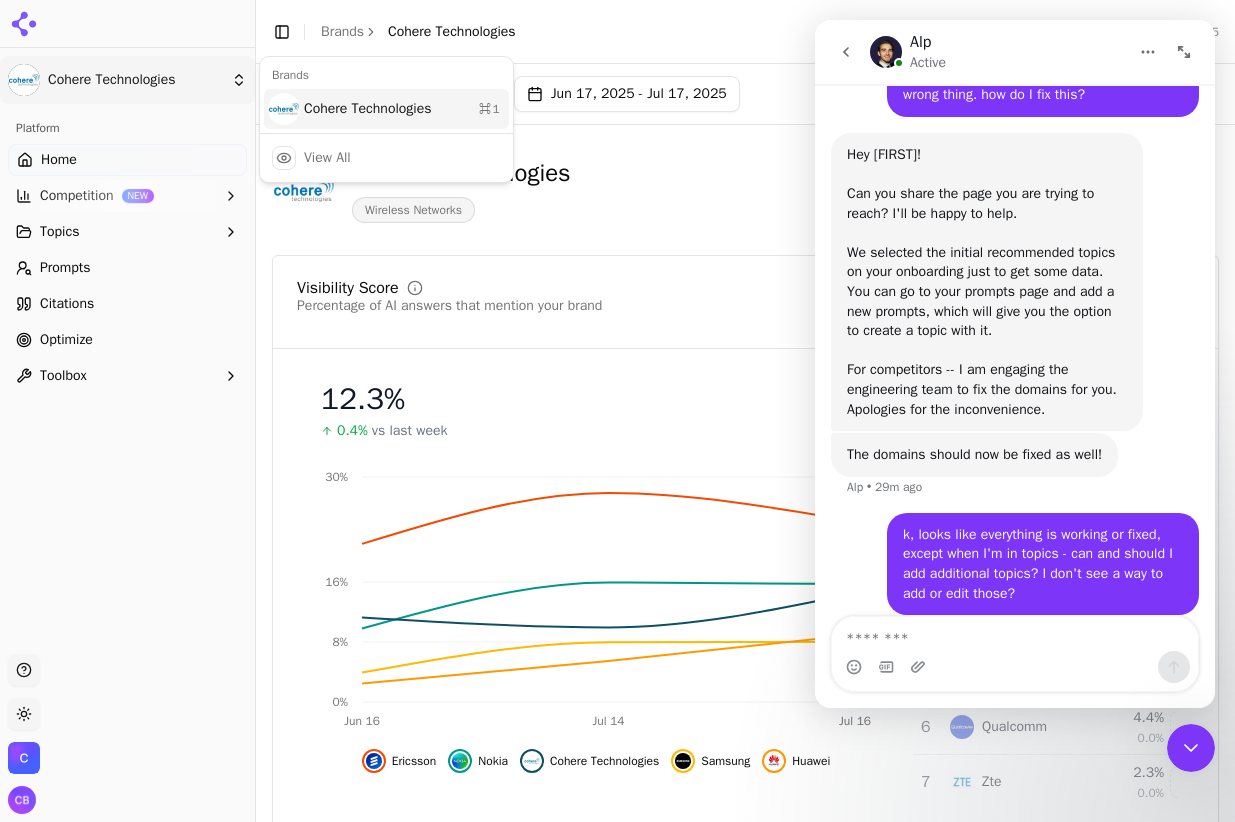 click on "Cohere Technologies ⌘ 1" at bounding box center [386, 109] 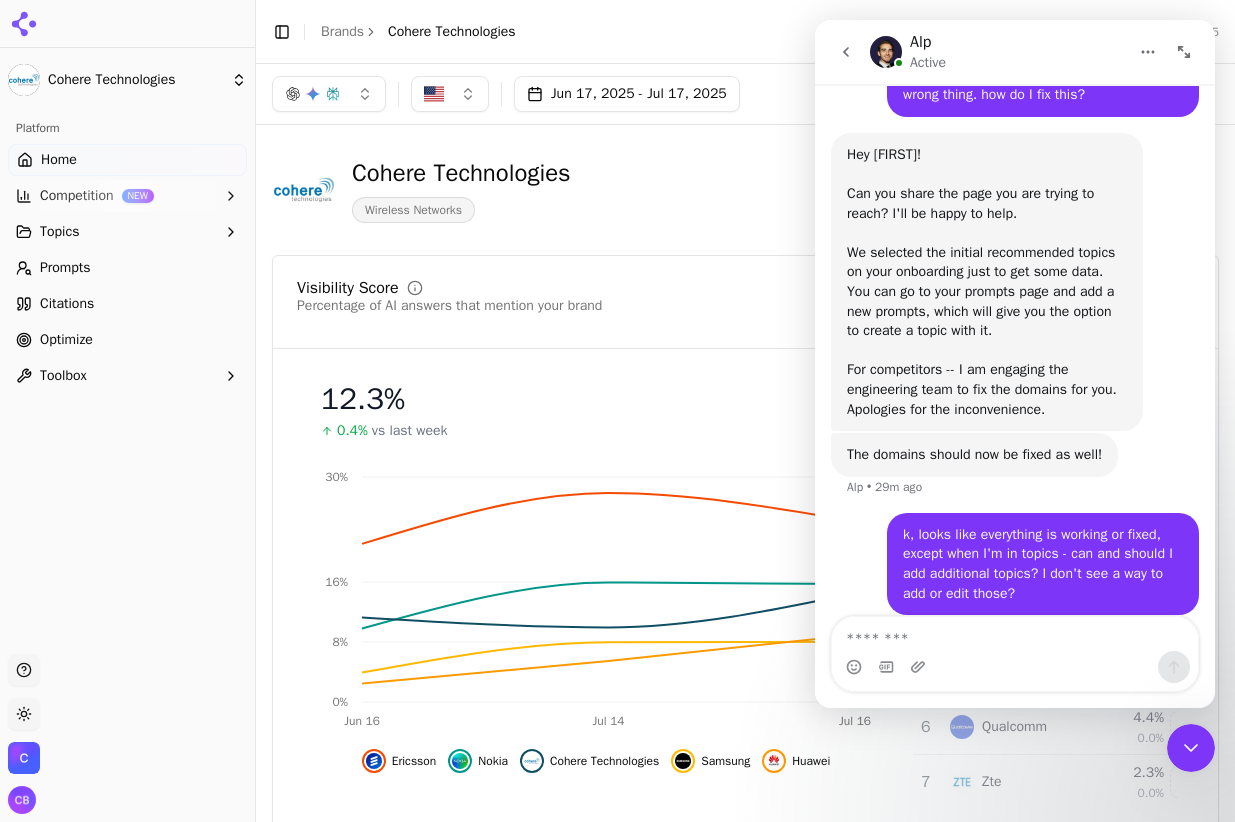 click 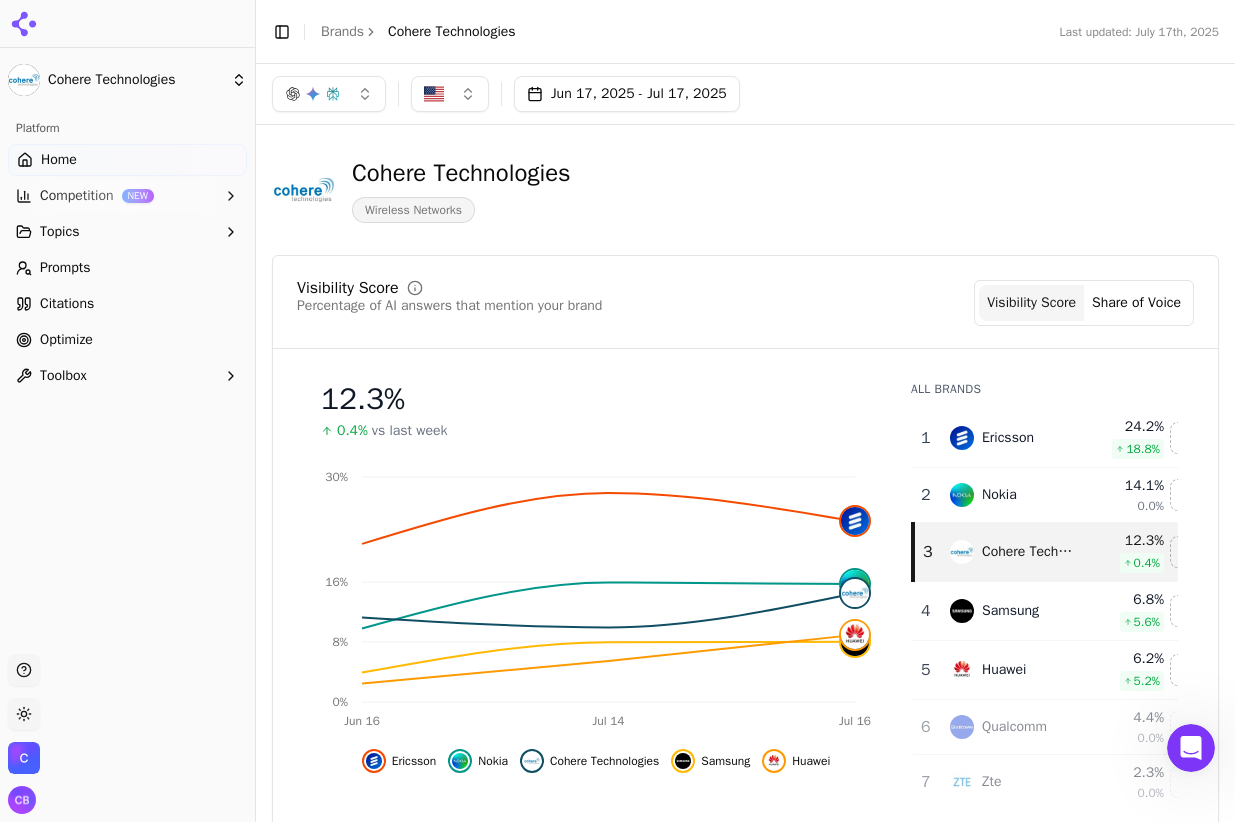 scroll, scrollTop: 0, scrollLeft: 0, axis: both 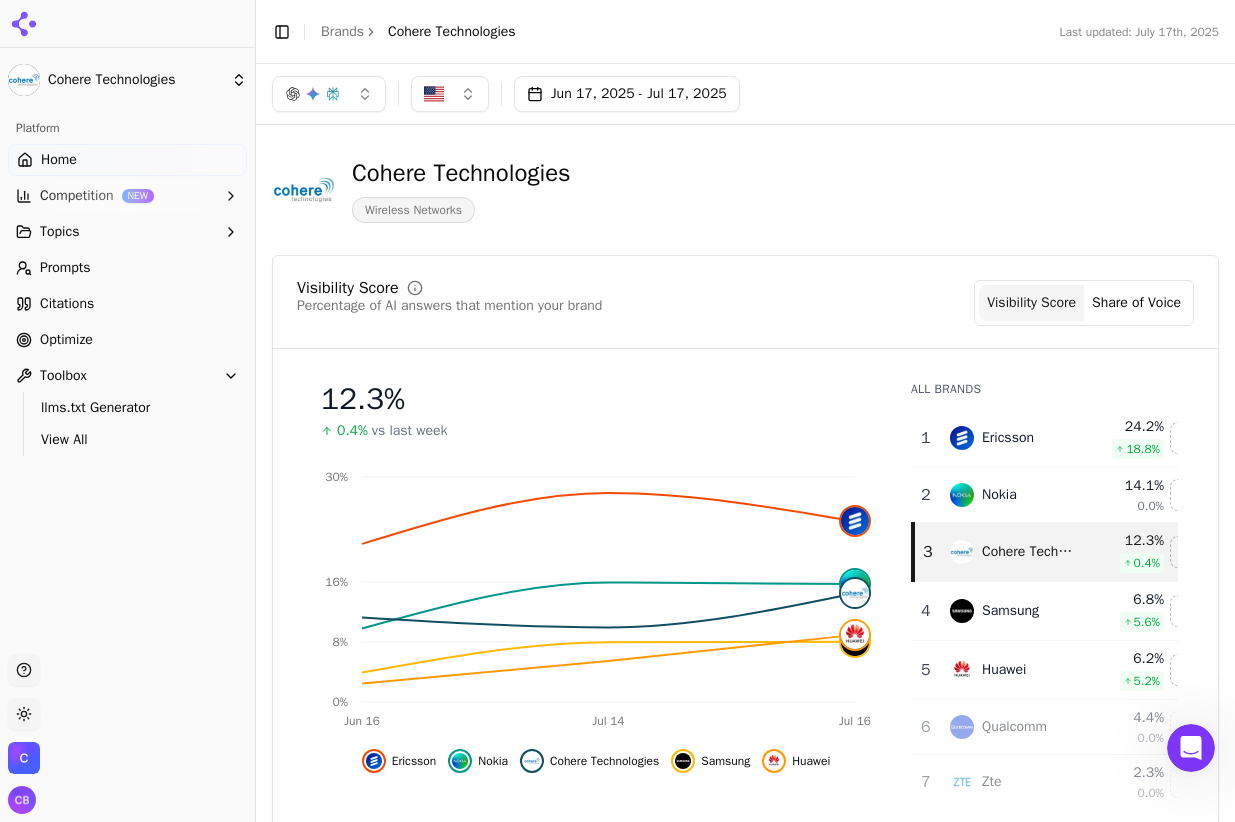 click at bounding box center (24, 758) 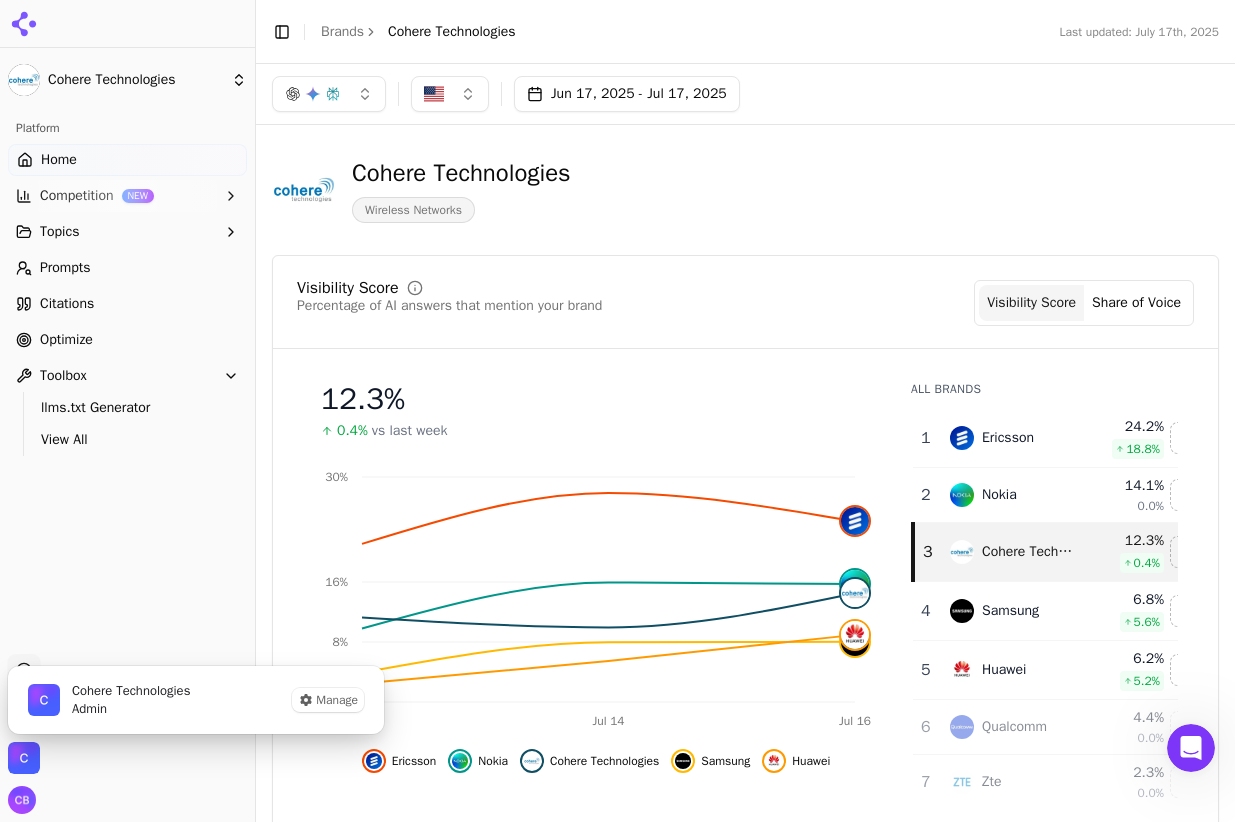 click at bounding box center [22, 800] 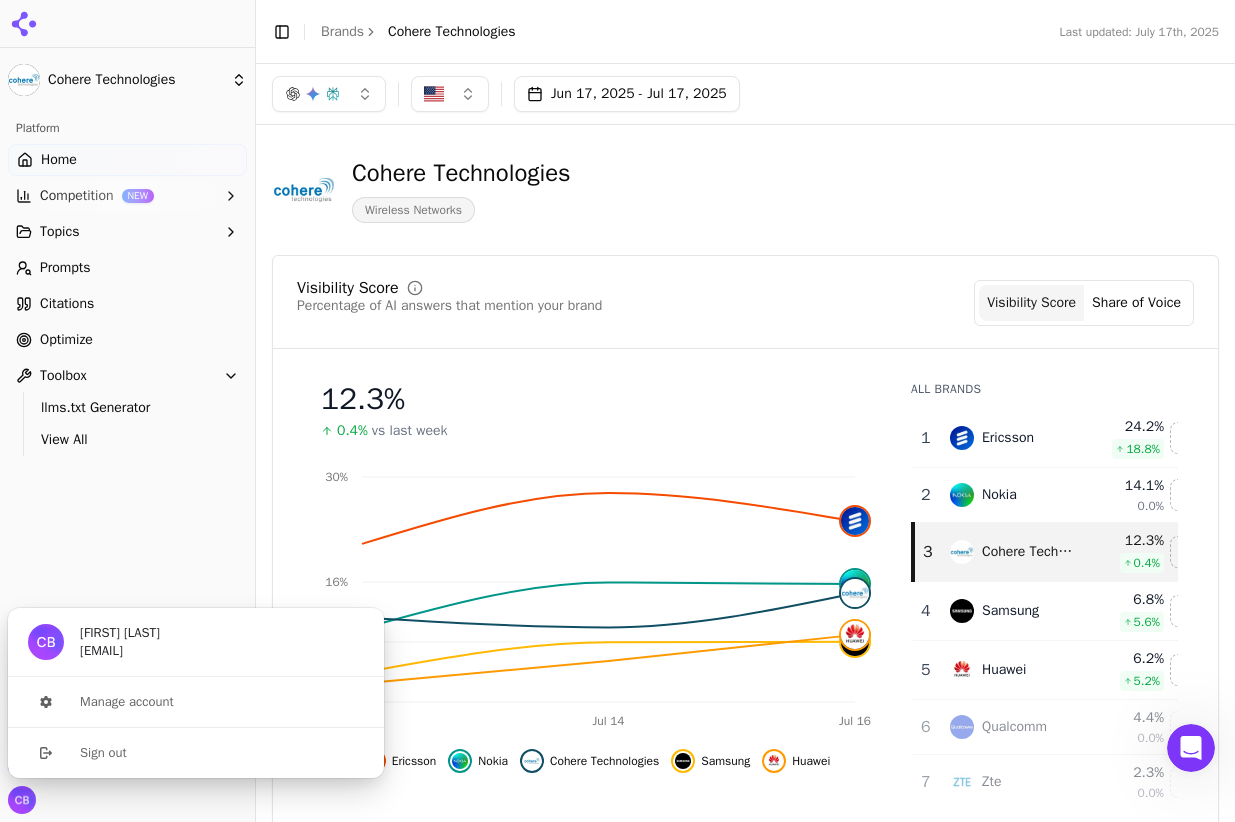 click on "Platform Home Competition NEW Topics Prompts Citations Optimize Toolbox llms.txt Generator View All" at bounding box center [127, 375] 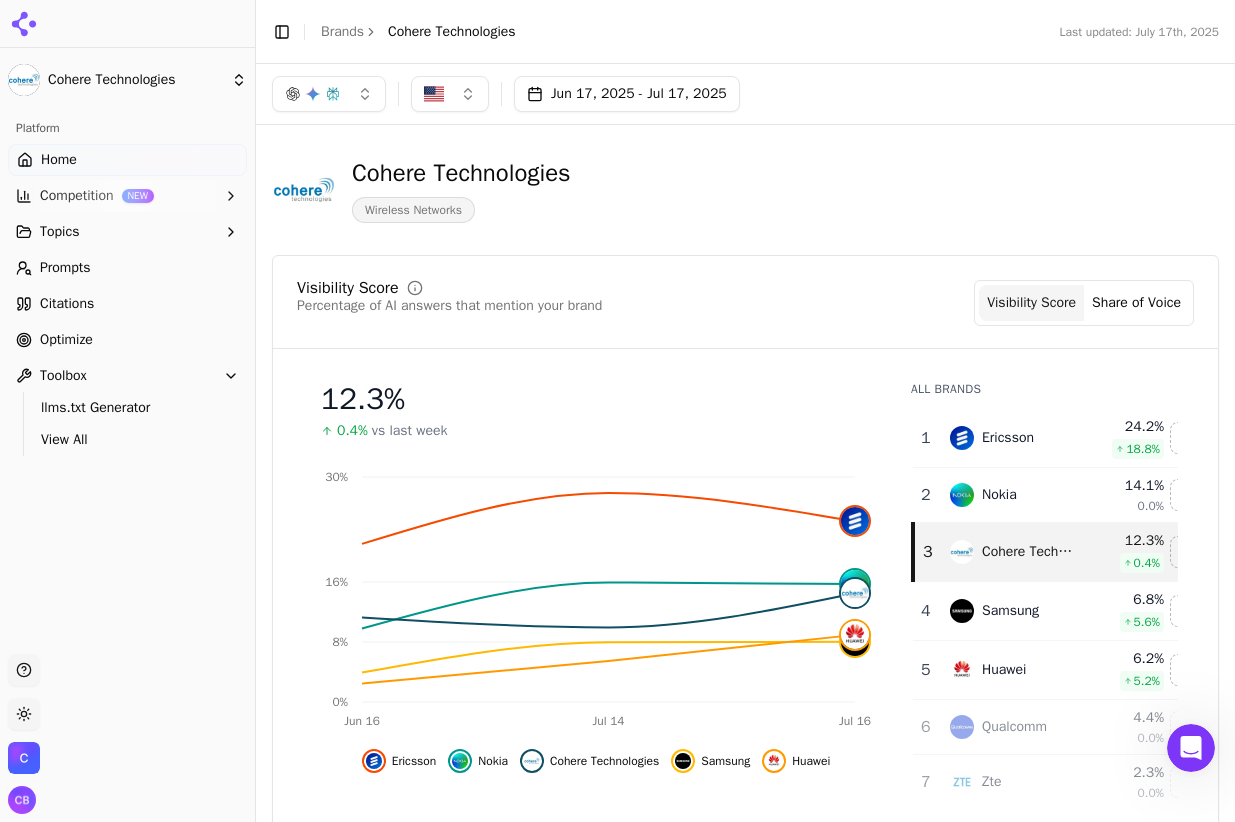 click on "Support" at bounding box center (24, 670) 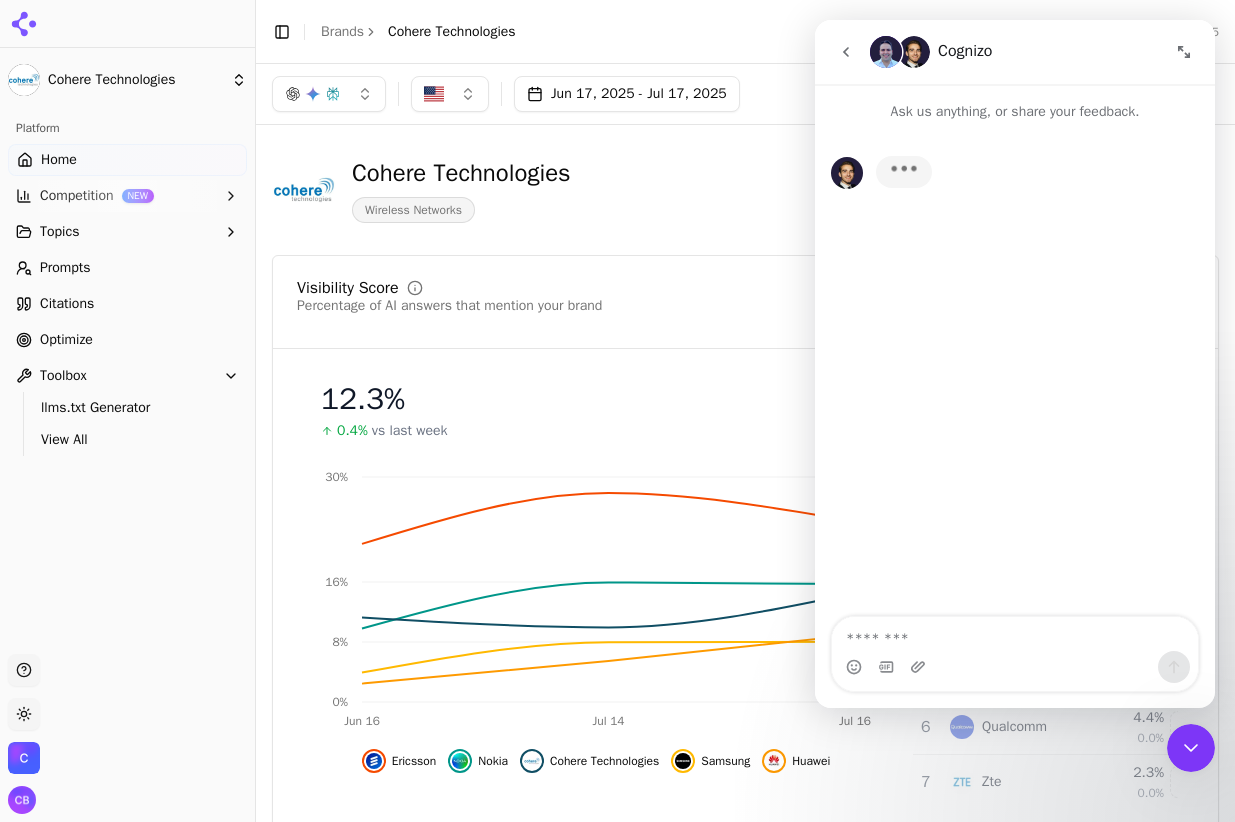 click 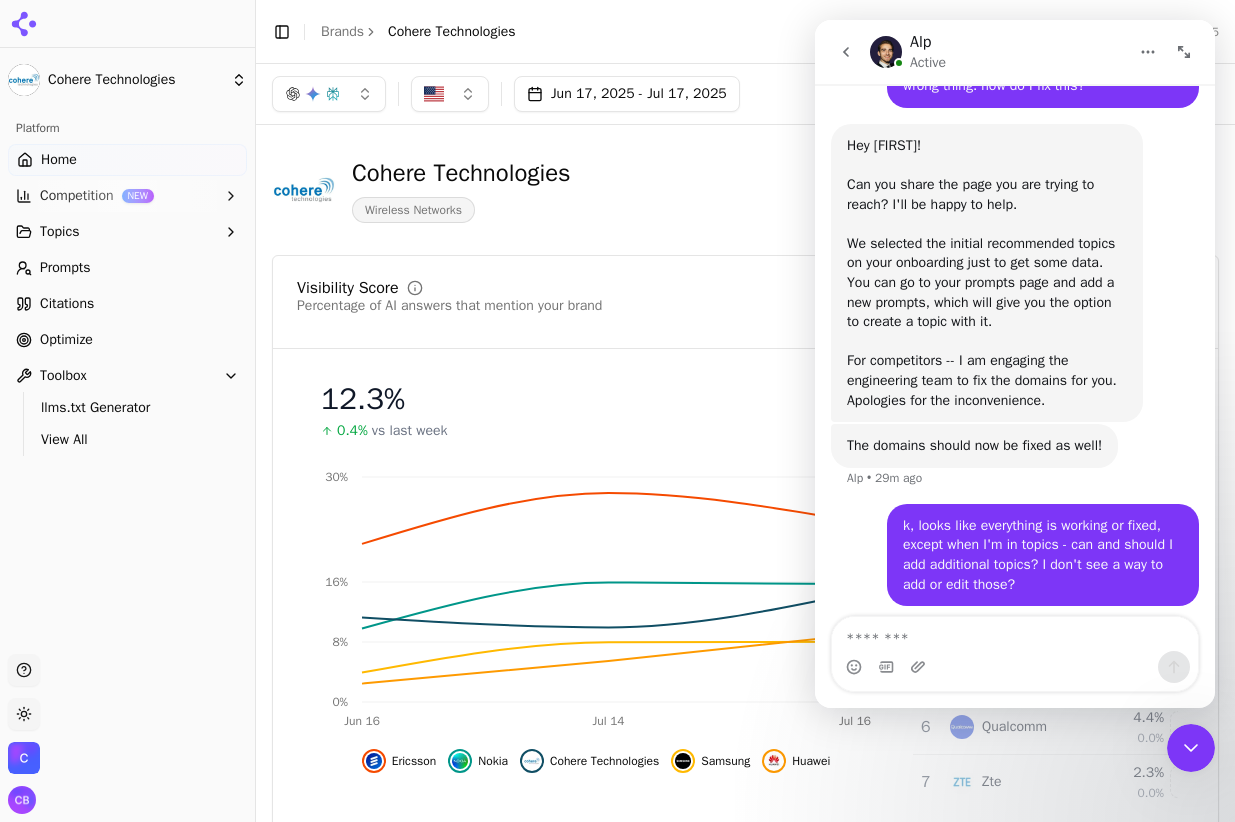 scroll, scrollTop: 514, scrollLeft: 0, axis: vertical 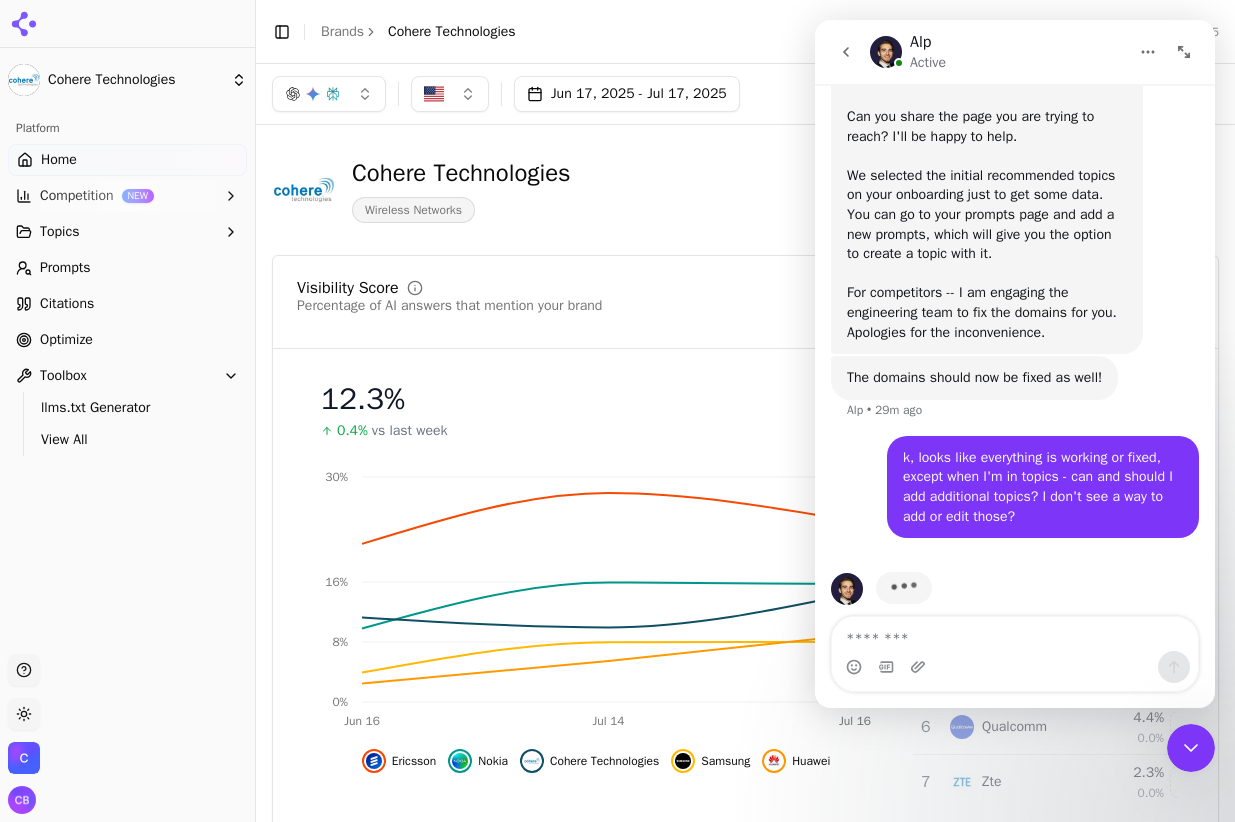 click 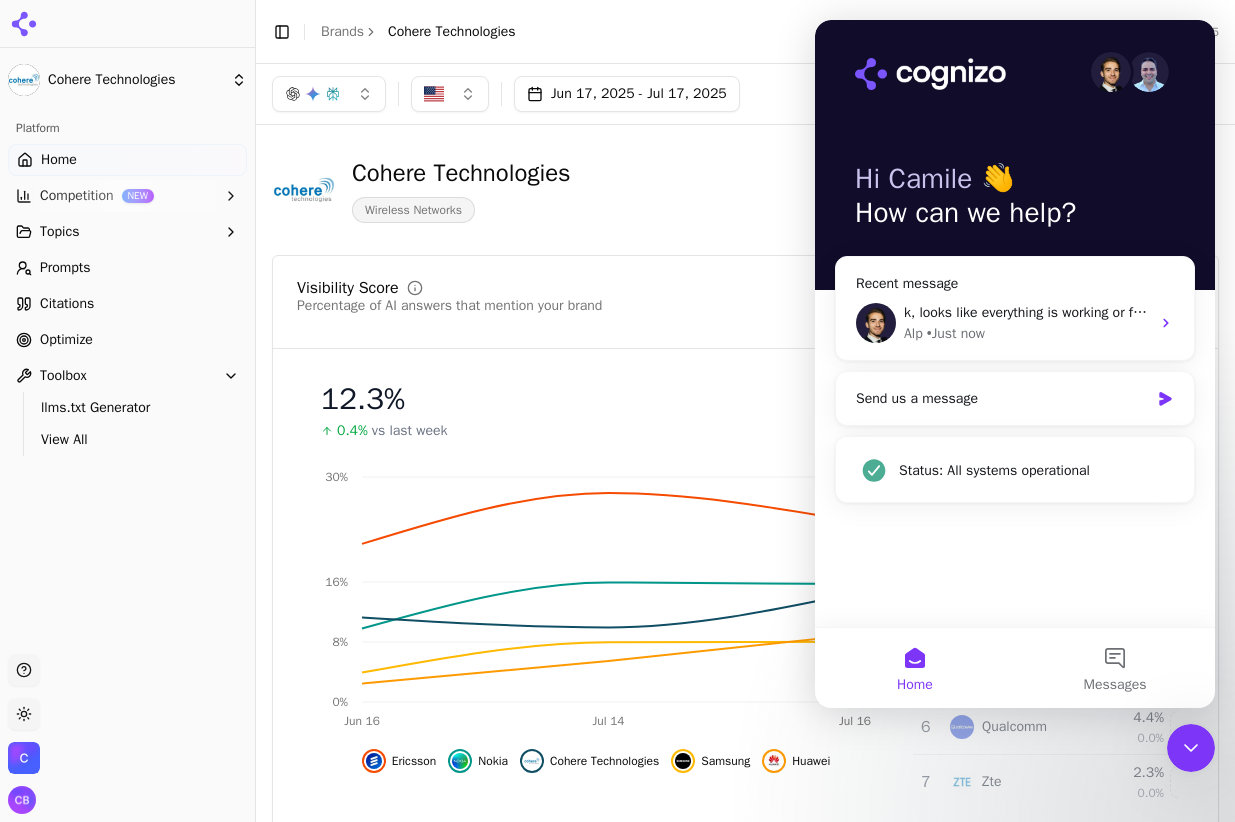 scroll, scrollTop: 0, scrollLeft: 0, axis: both 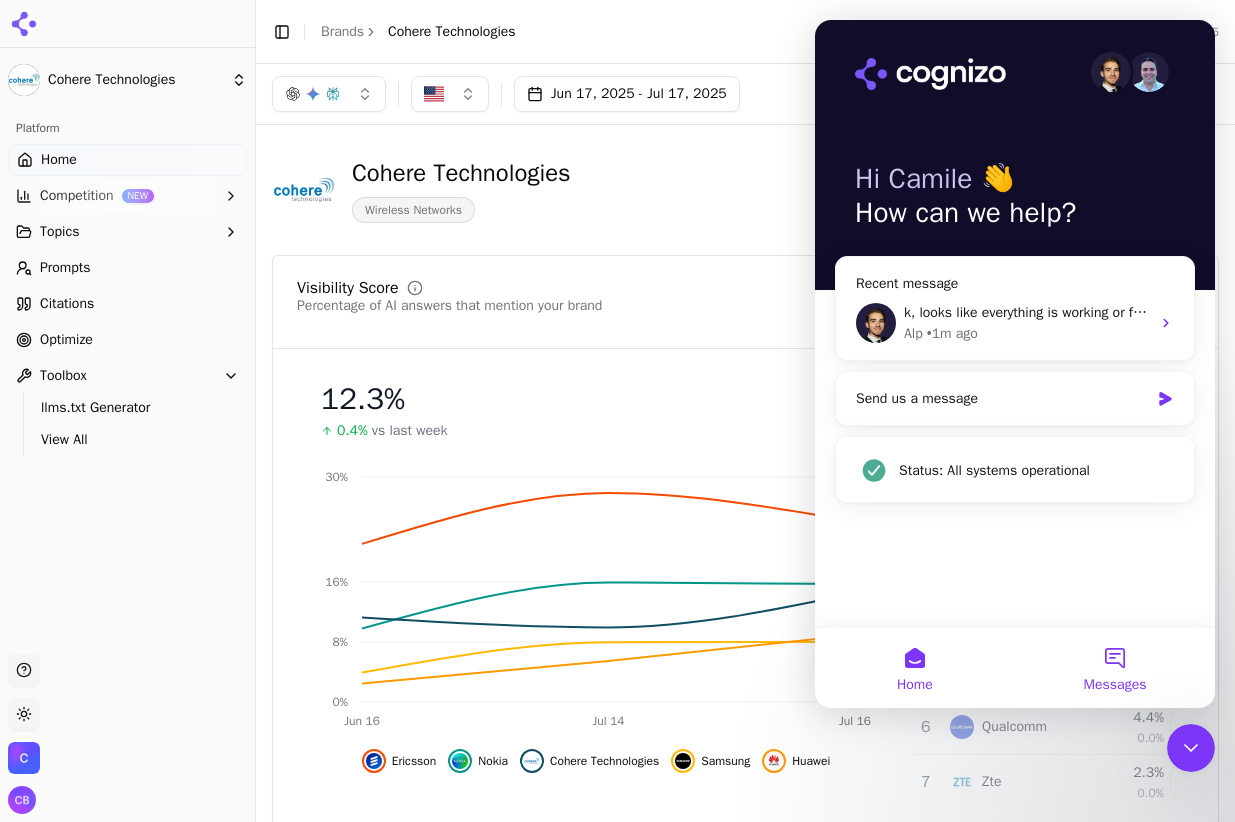 click on "Messages" at bounding box center [1115, 668] 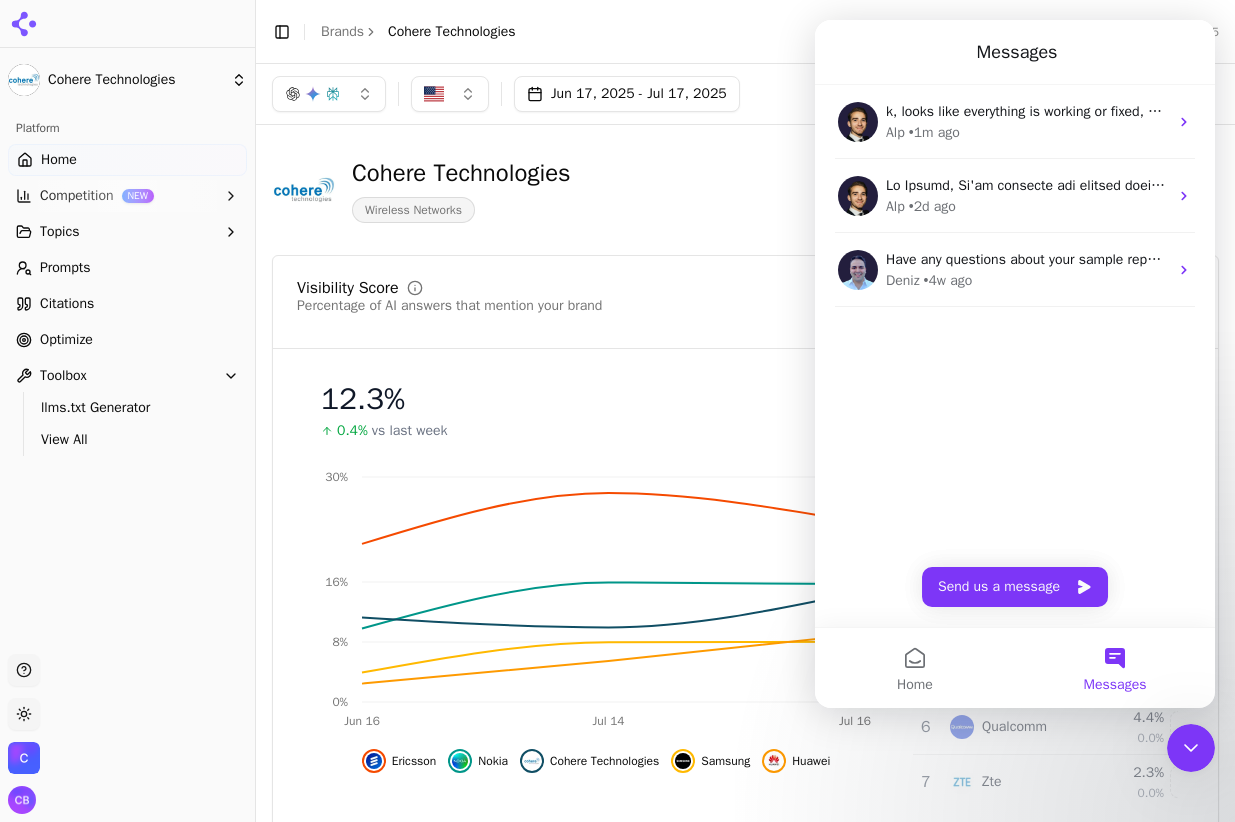 click on "Cohere Technologies Wireless Networks" at bounding box center [745, 190] 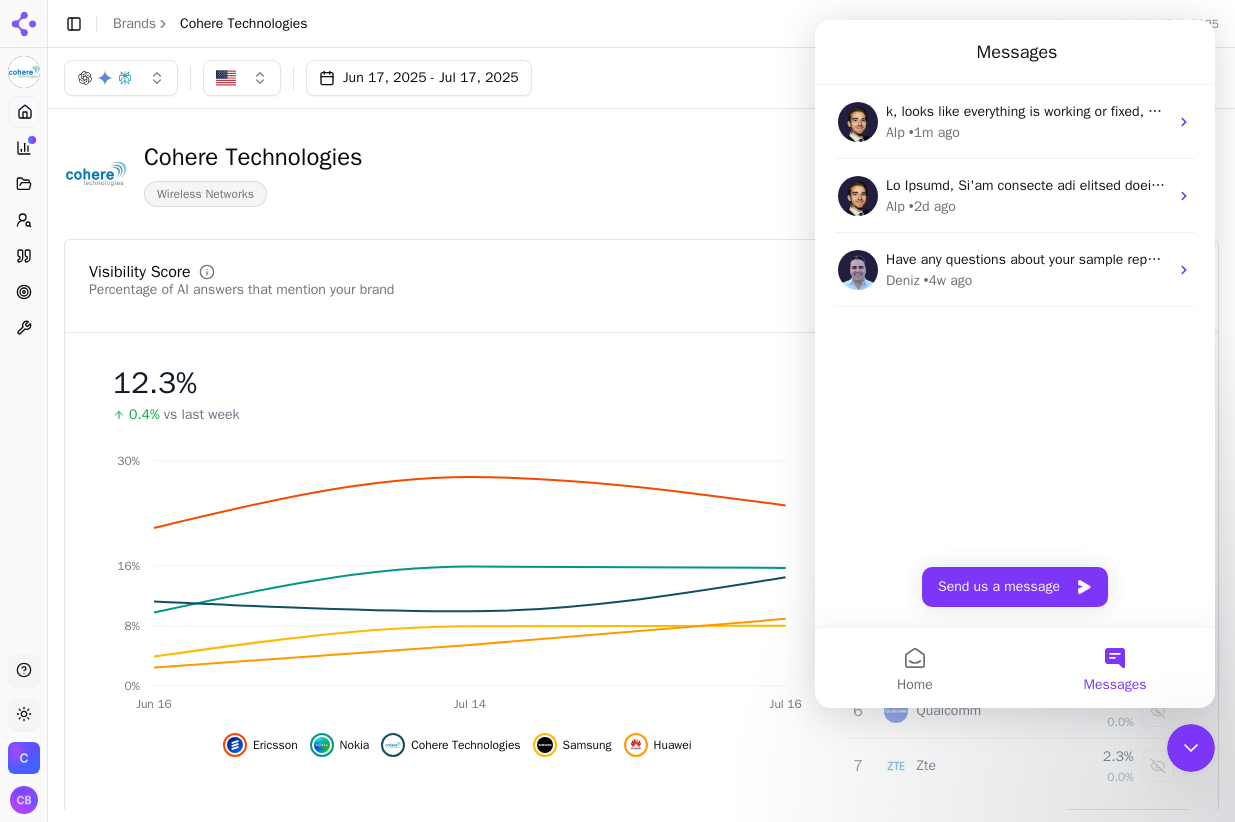 click on "Toggle Sidebar" at bounding box center (74, 24) 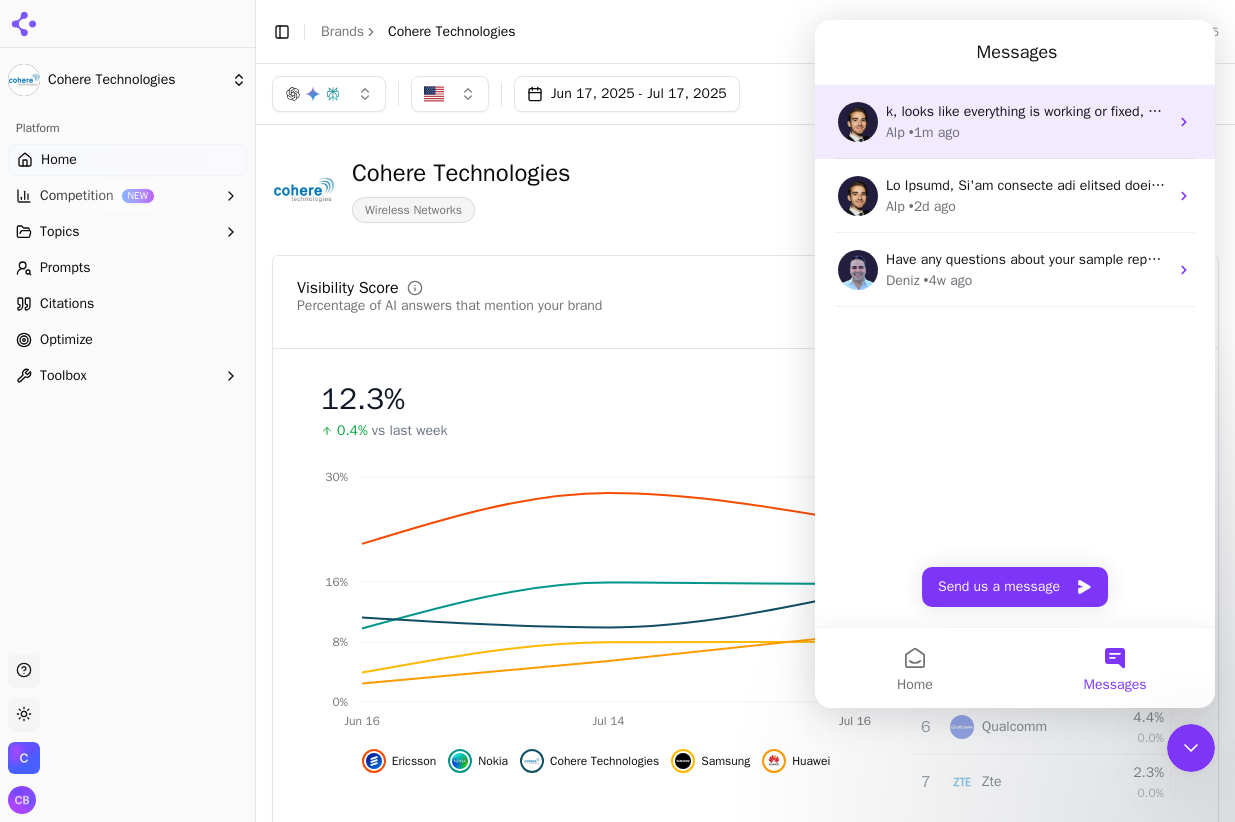 click on "•  1m ago" at bounding box center [934, 132] 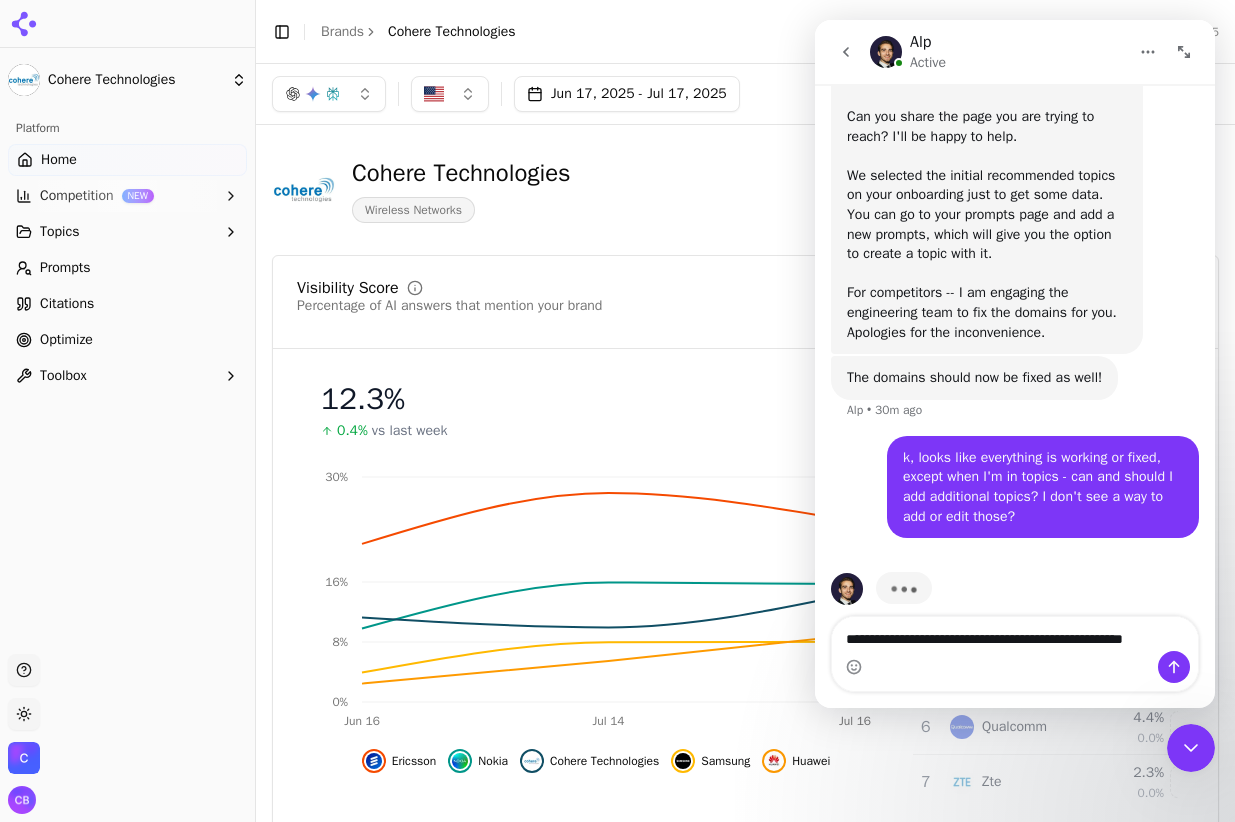 scroll, scrollTop: 534, scrollLeft: 0, axis: vertical 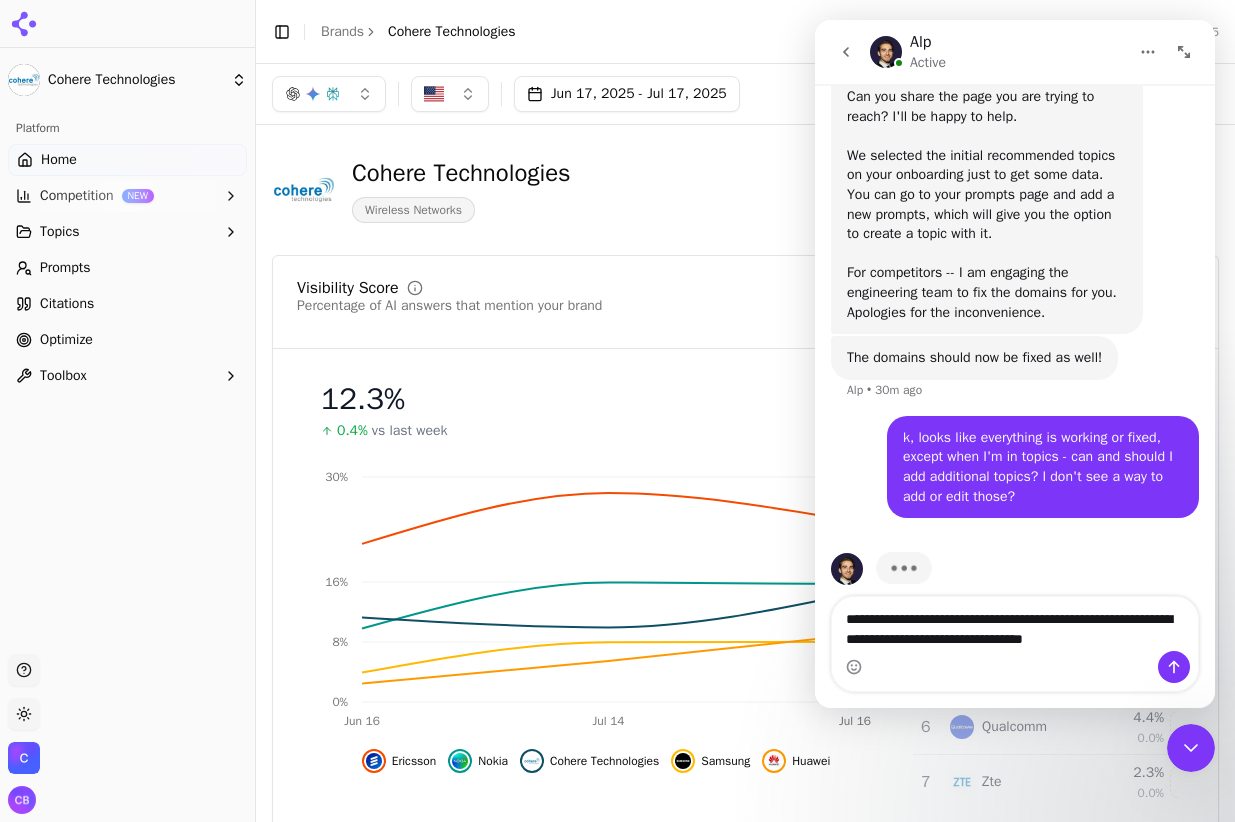 type on "**********" 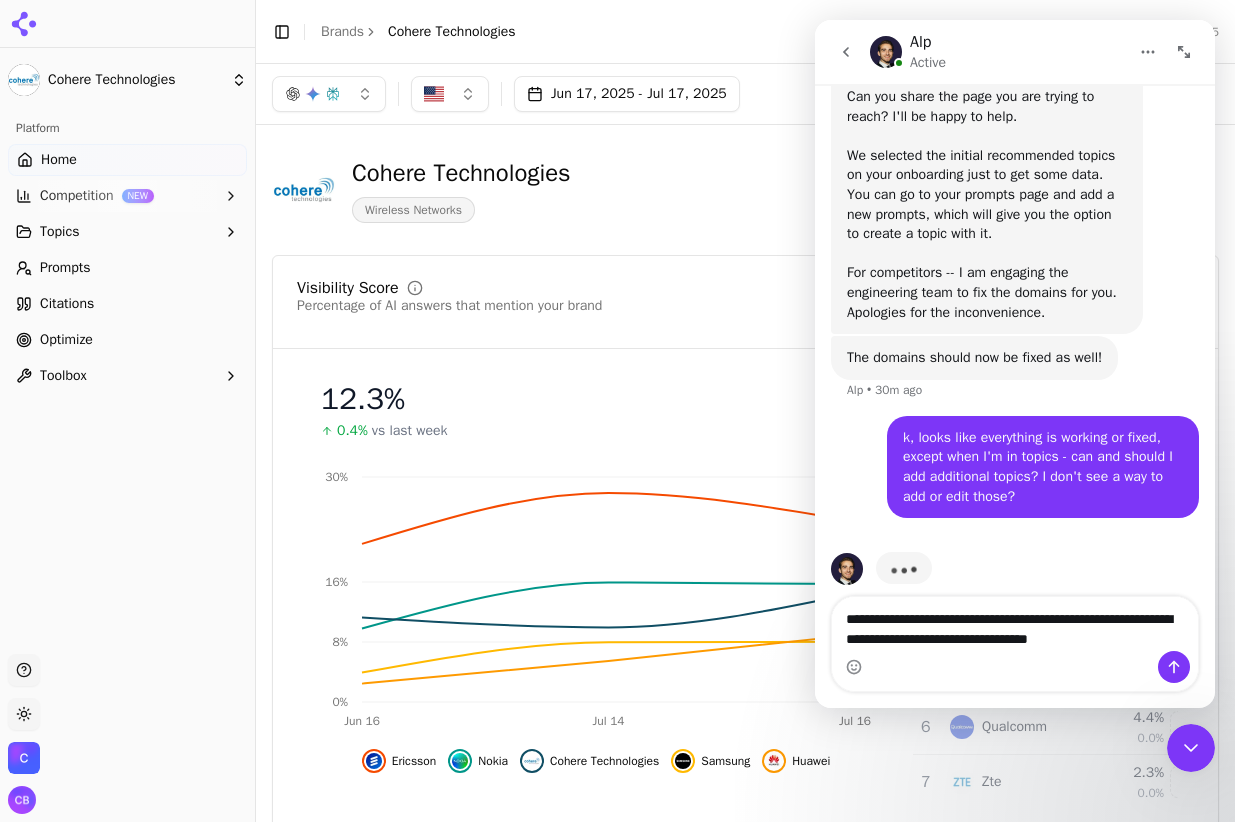 type 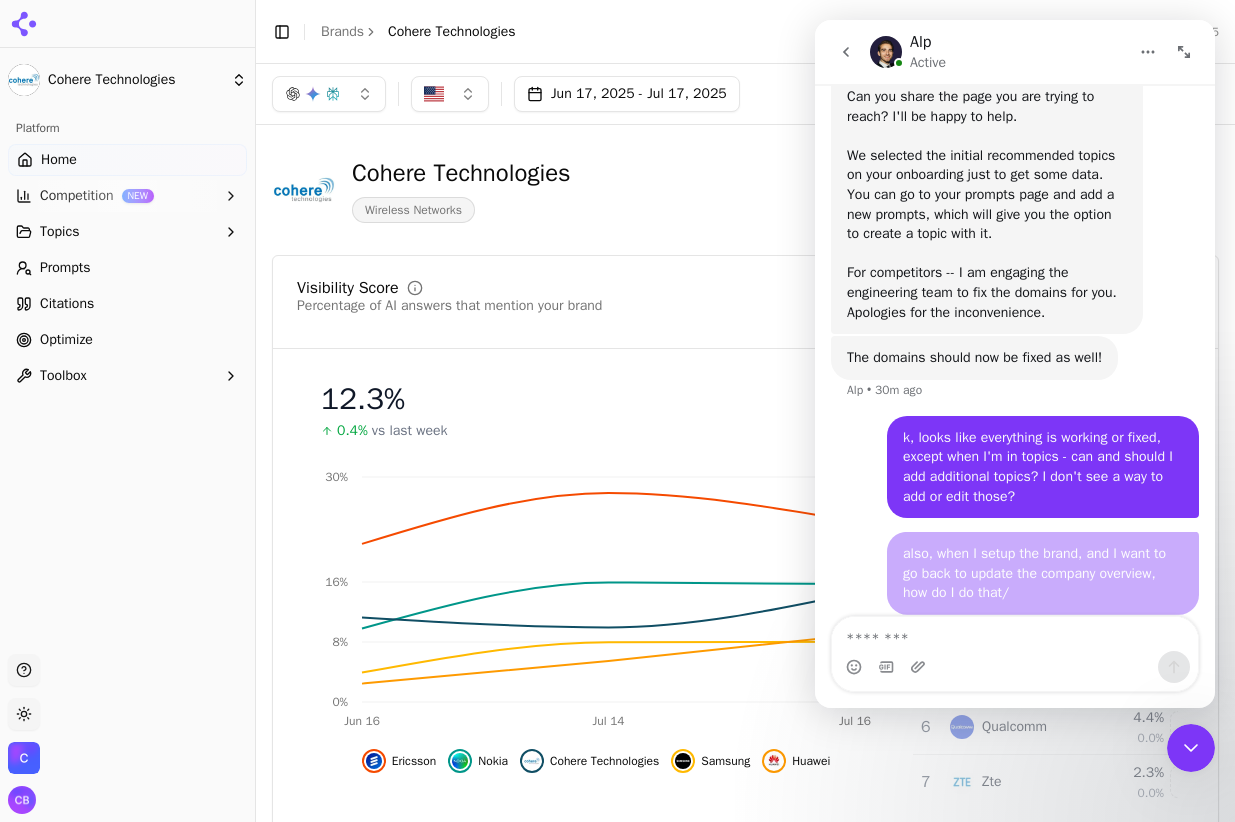 scroll, scrollTop: 597, scrollLeft: 0, axis: vertical 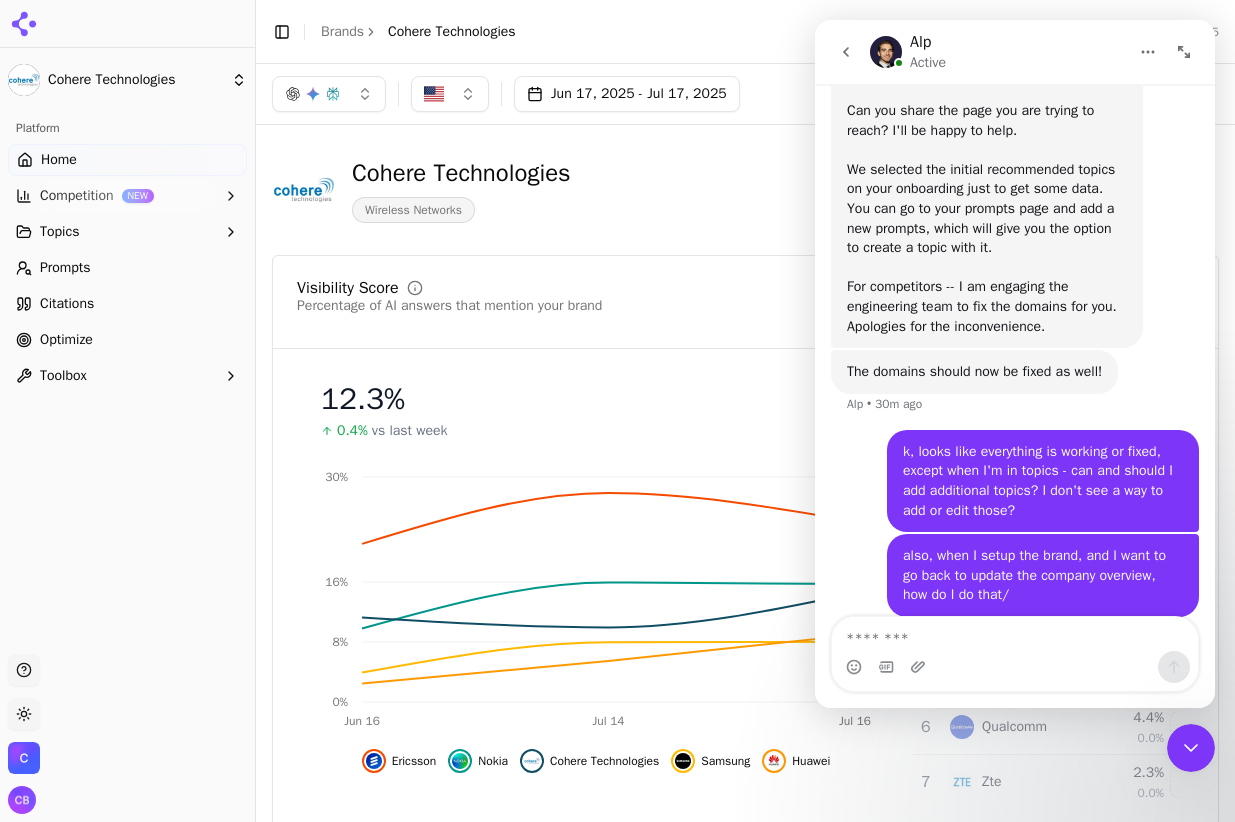 click 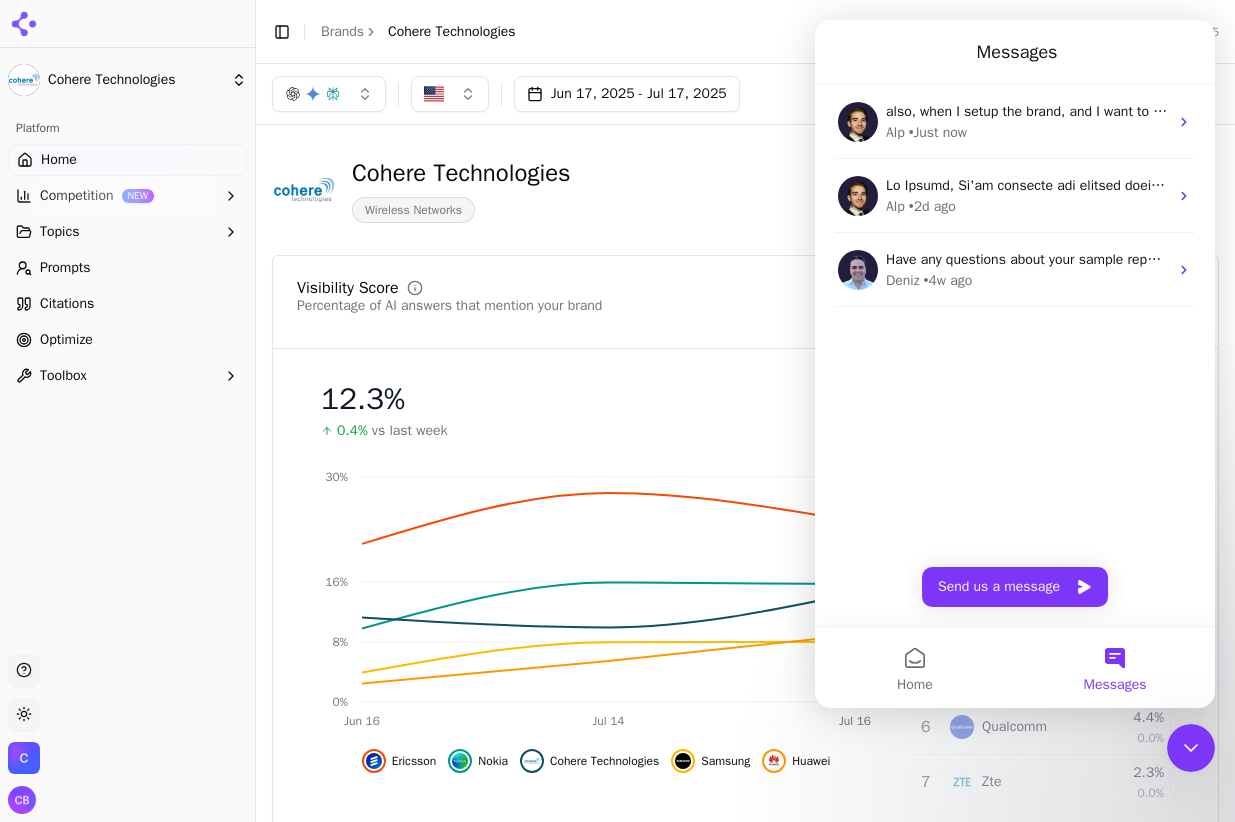 scroll, scrollTop: 0, scrollLeft: 0, axis: both 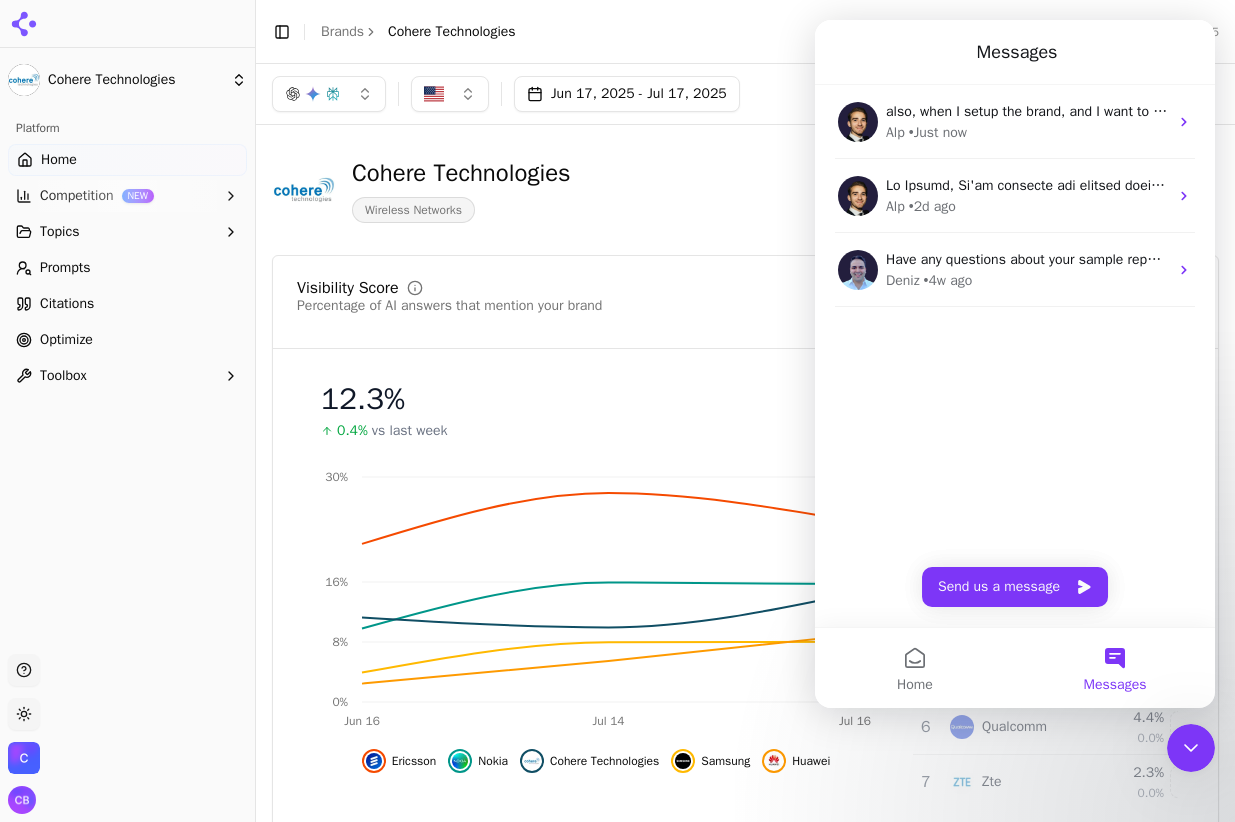 click at bounding box center [1191, 748] 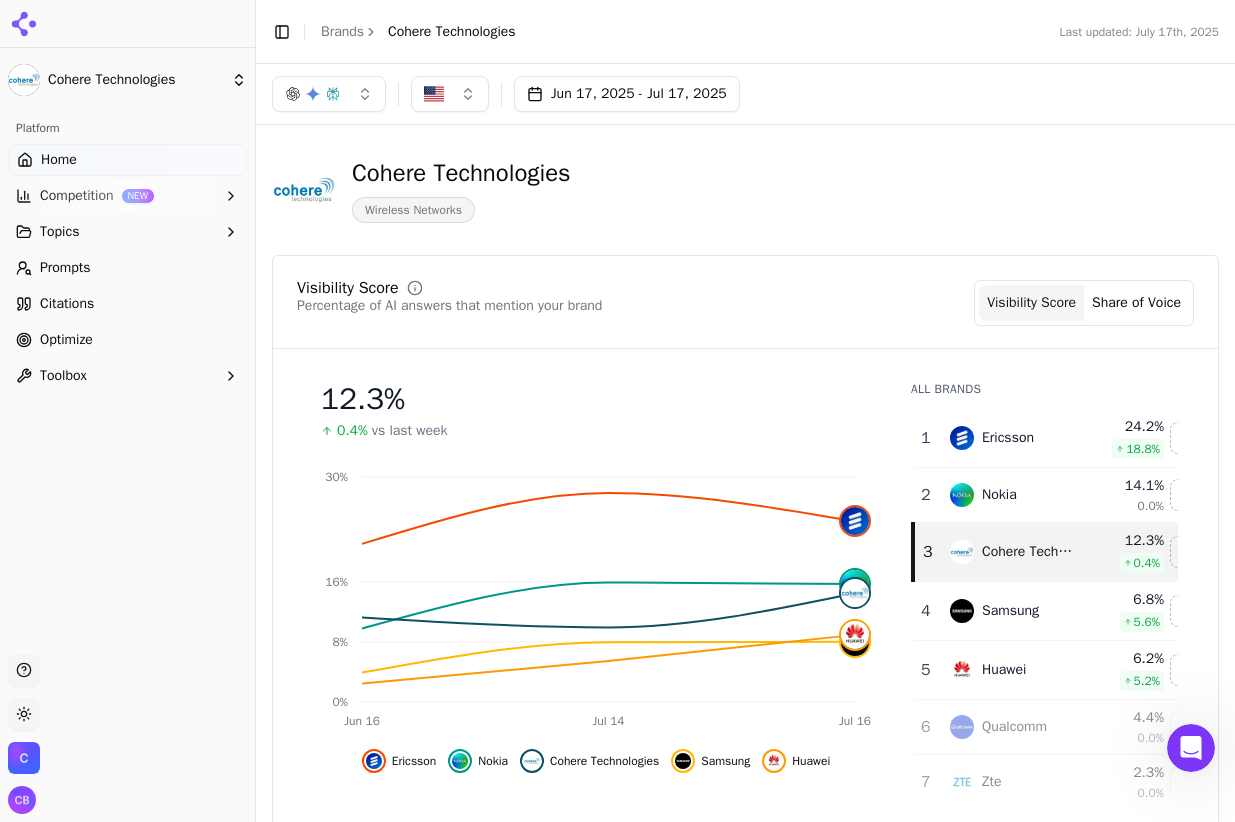 click on "Share of Voice" at bounding box center (1136, 303) 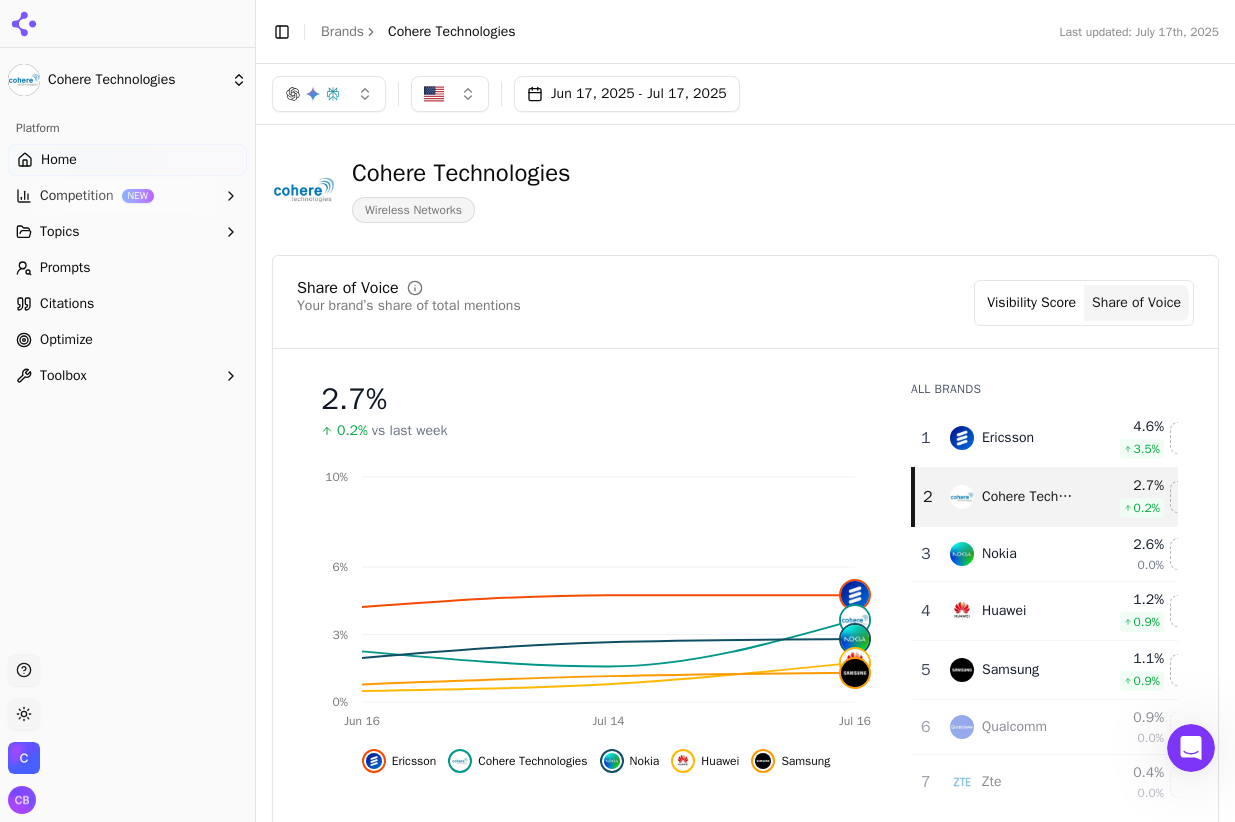 click on "Visibility Score" at bounding box center (1031, 303) 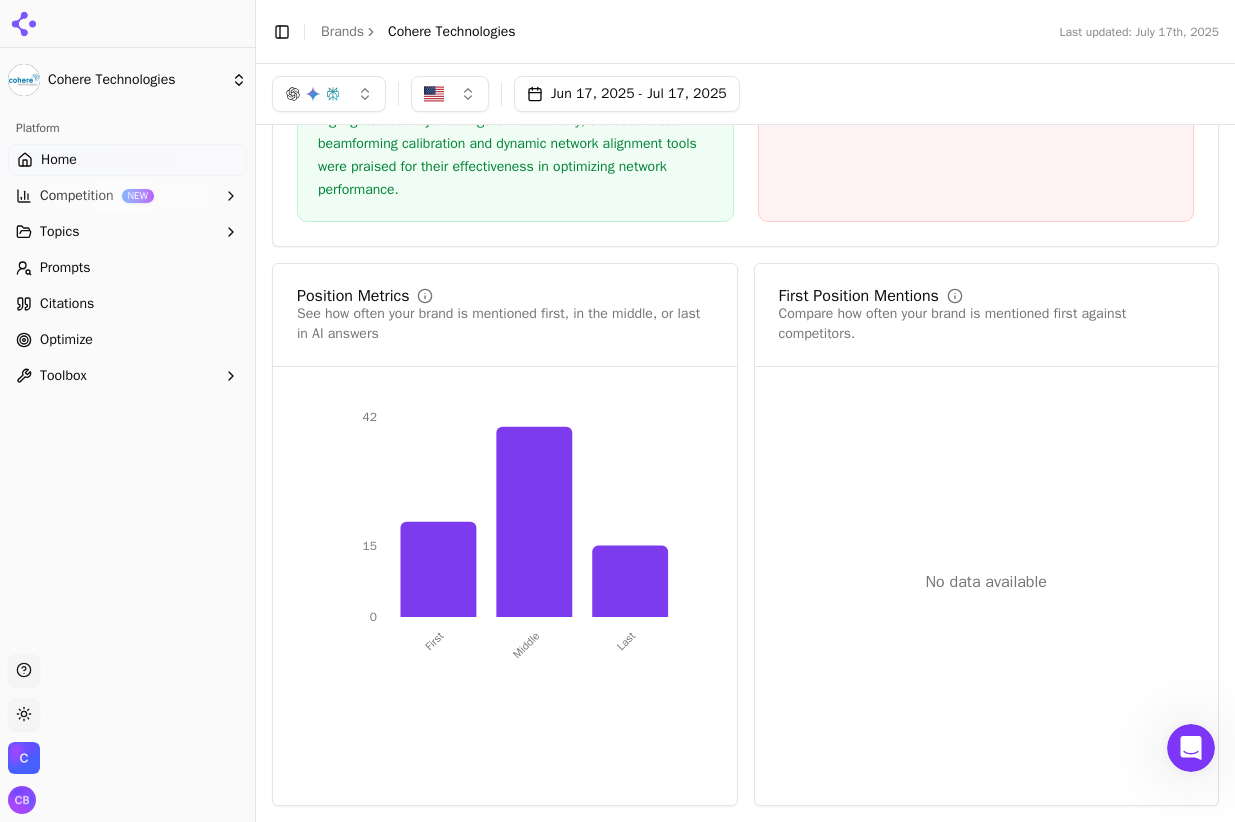 scroll, scrollTop: 3634, scrollLeft: 0, axis: vertical 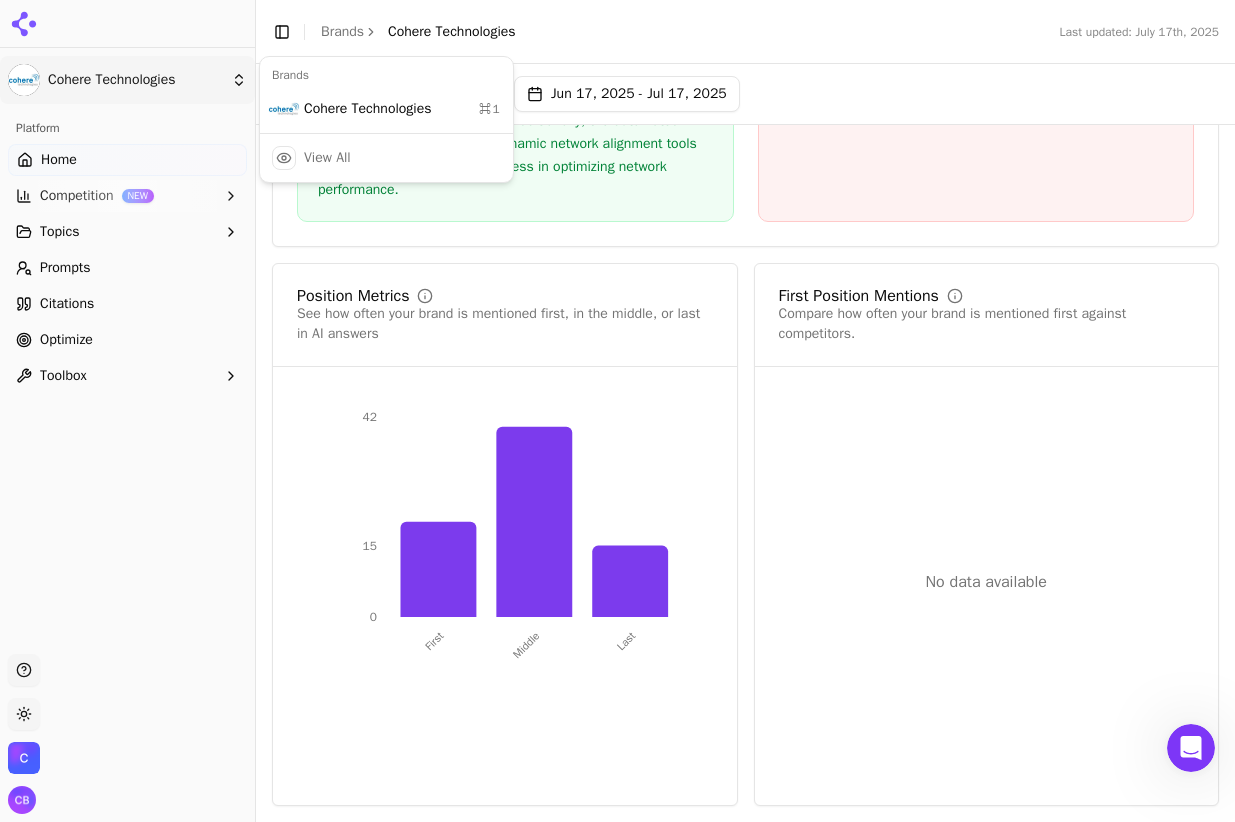 click on "Cohere Technologies Platform Home Competition NEW Topics Prompts Citations Optimize Toolbox Support Toggle theme Cohere Technologies   Toggle Sidebar Brands Cohere Technologies Last updated: July 17th, 2025 Jun 17, 2025 - Jul 17, 2025 Cohere Technologies Wireless Networks Visibility Score Percentage of AI answers that mention your brand Visibility Score Share of Voice 12.3 % 0.4% vs last week Jun 16 Jul 14 Jul 16 0% 8% 16% 30% Ericsson Nokia Cohere Technologies Samsung Huawei All Brands 1 Ericsson 24.2 % 18.8 % 2 Nokia 14.1 % 0.0% 3 Cohere Technologies 12.3 % 0.4 % 4 Samsung 6.8 % 5.6 % 5 Huawei 6.2 % 5.2 % 6 Qualcomm 4.4 % 0.0% 7 Zte 2.3 % 0.0% View All Competitors Topic Performance Brand performance across relevant topics within your industry Topics Visibility Score Share of Voice Top Brands Spectrum Efficiency Enhancement Tools 18.8% 3.8% Cellular Spectrum Efficiency 16.7% 3.1% Advanced Waveform Technologies 6.5% 2.0% Open RAN Optimization Systems 11.4% 2.2% View All Topics Prompt Metrics Prompt" at bounding box center (617, 411) 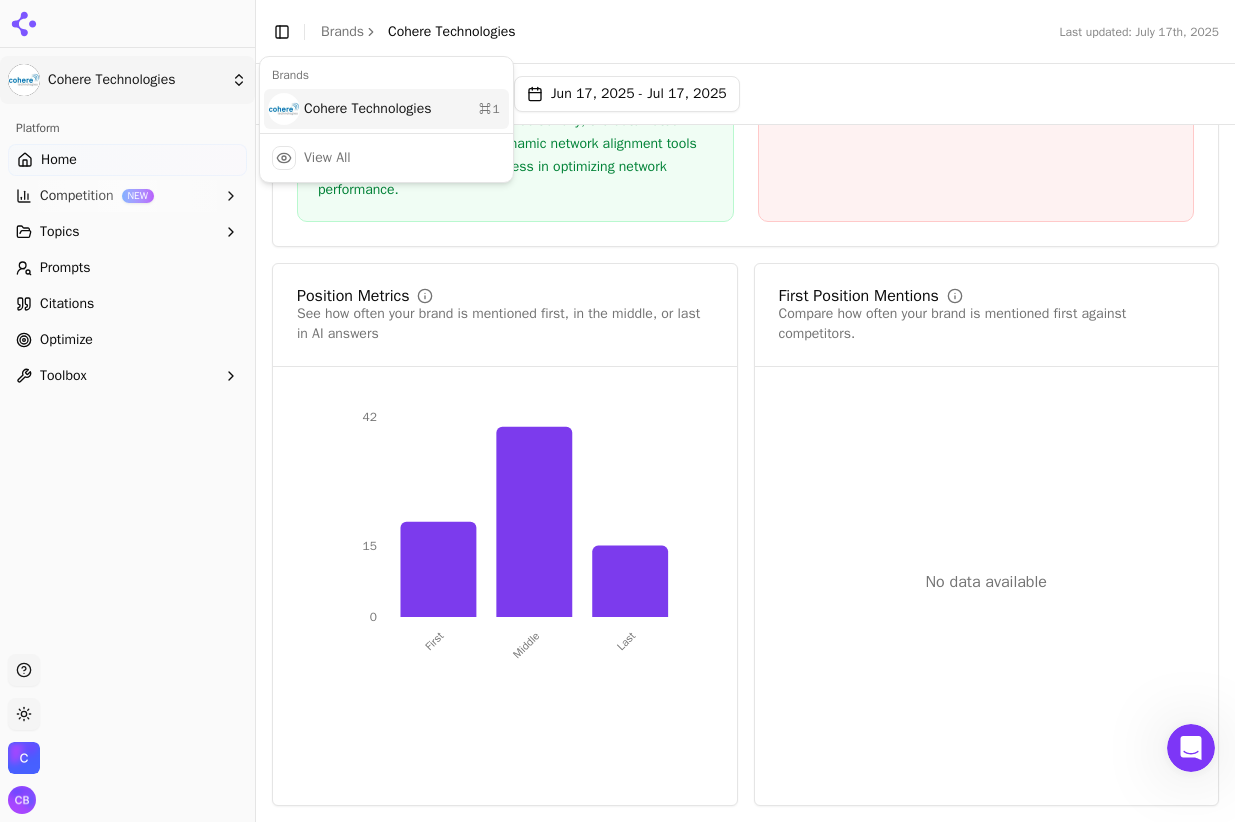 click on "Cohere Technologies ⌘ 1" at bounding box center [386, 109] 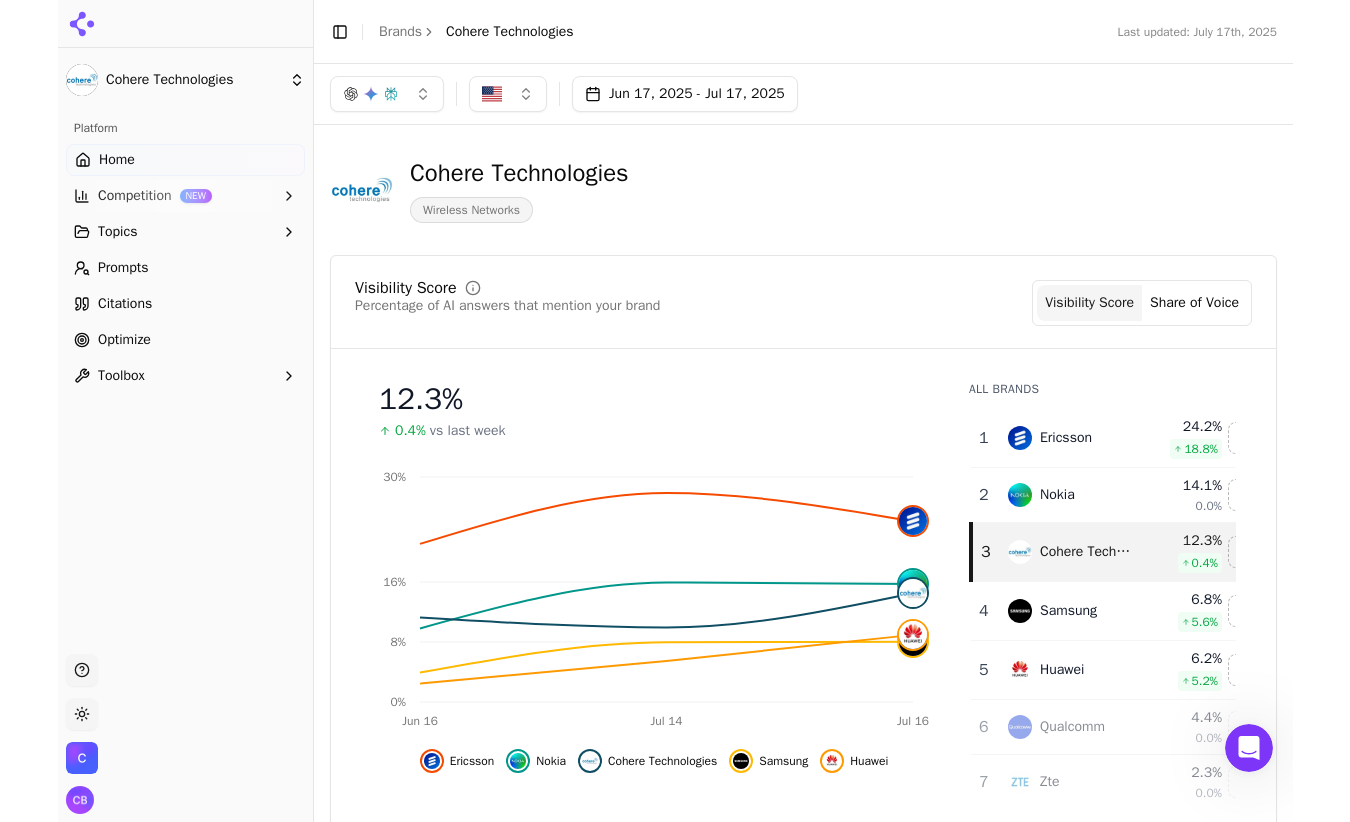 scroll, scrollTop: 0, scrollLeft: 0, axis: both 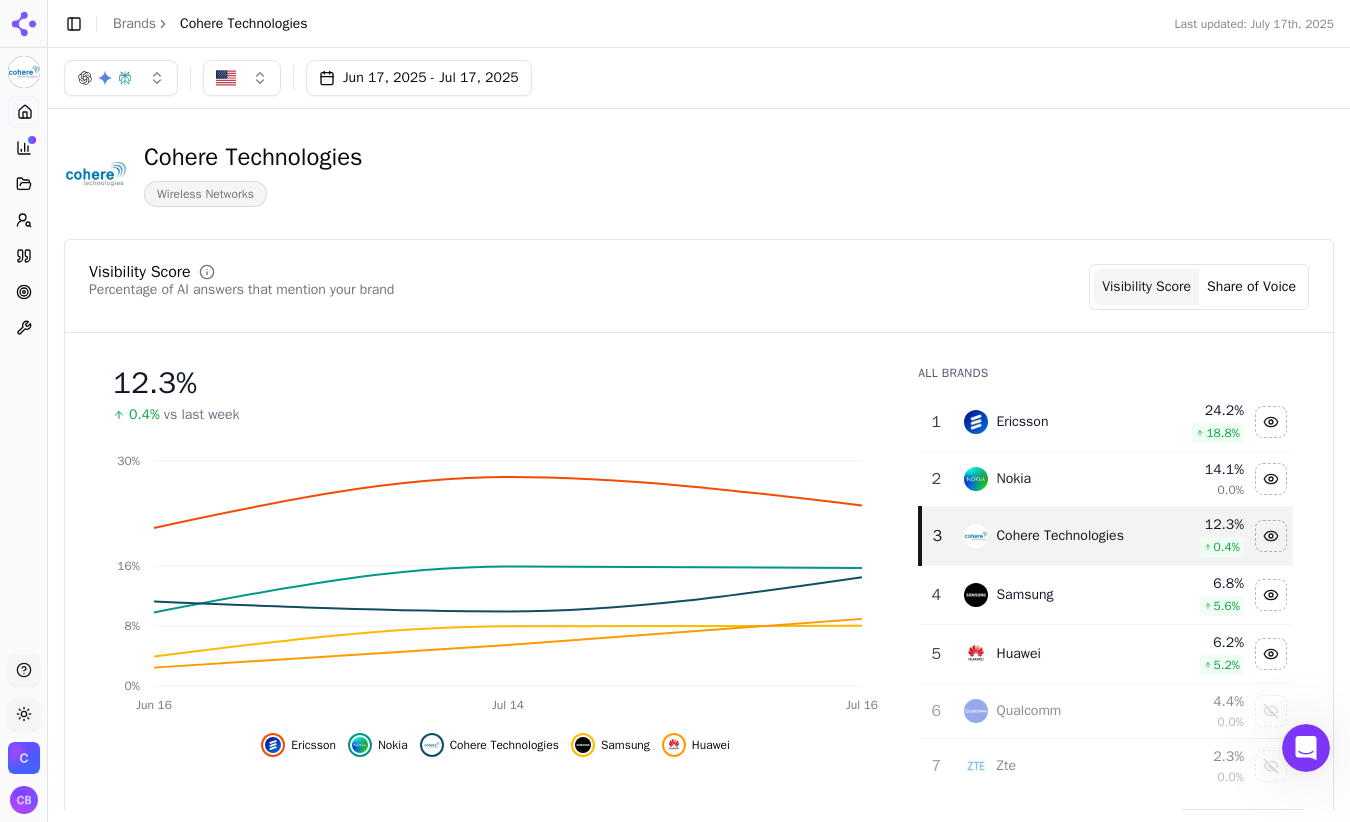 click 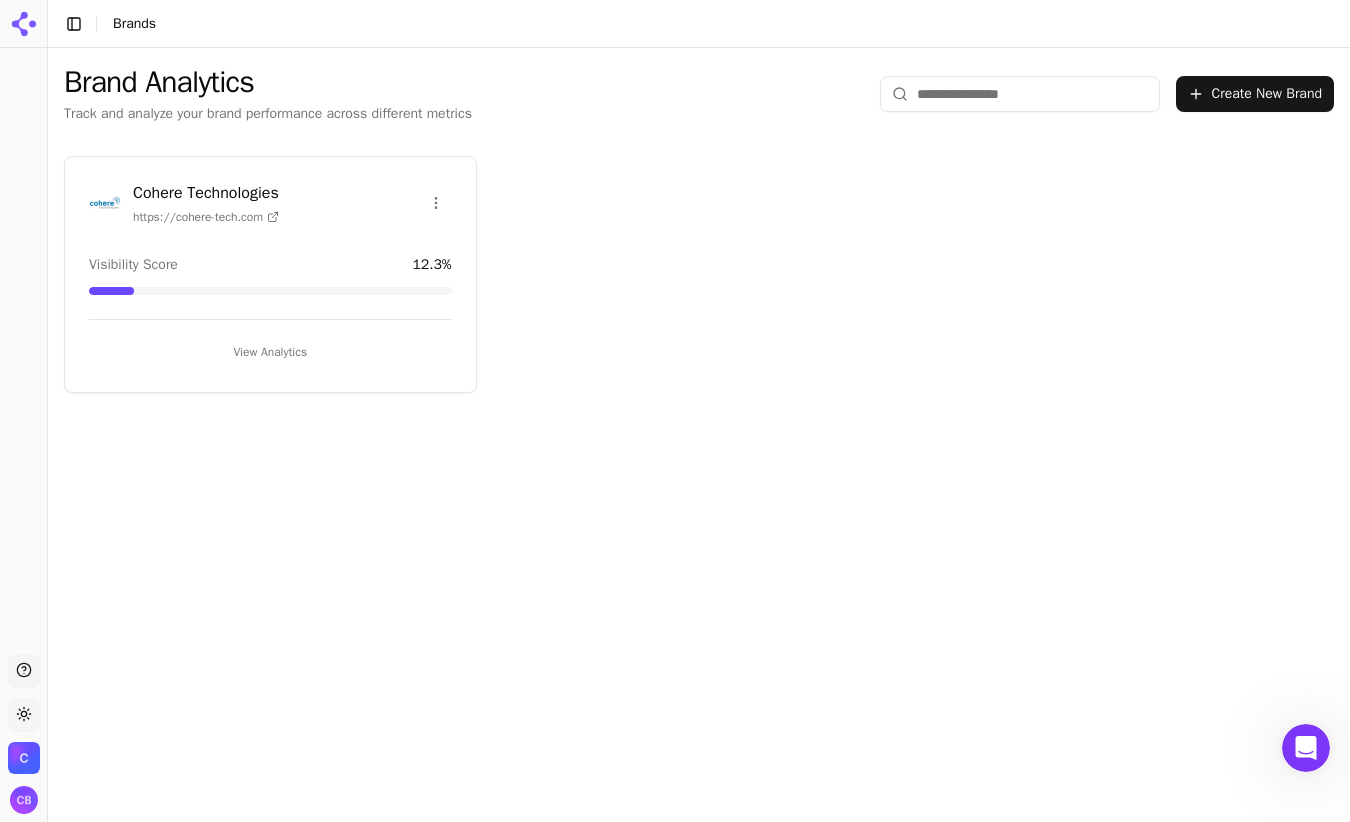 click on "Support Toggle theme Cohere Technologies   Toggle Sidebar Brands Brand Analytics Track and analyze your brand performance across different metrics Create New Brand Cohere Technologies https://cohere-tech.com Visibility Score 12.3 % View Analytics
3%" at bounding box center [675, 411] 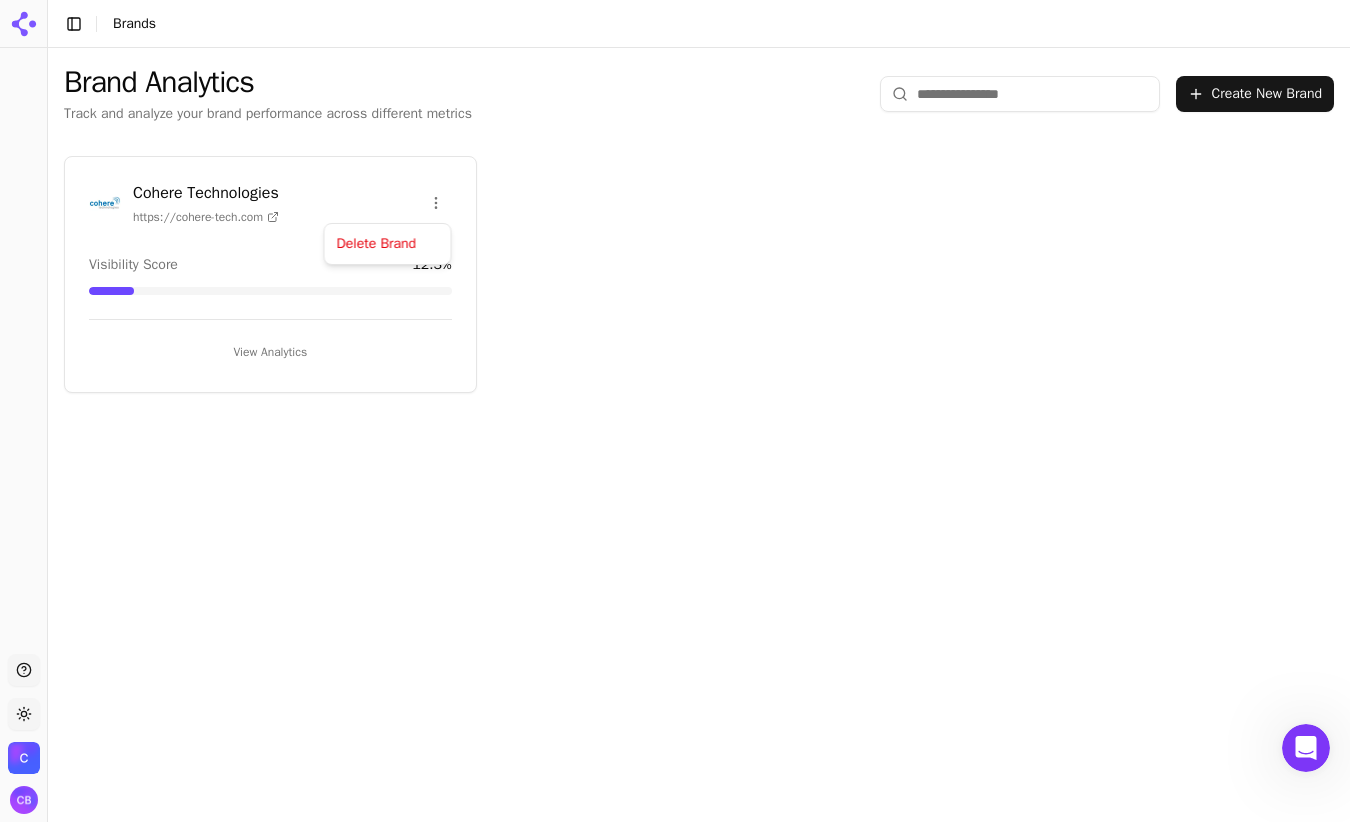 click on "Support Toggle theme Cohere Technologies   Toggle Sidebar Brands Brand Analytics Track and analyze your brand performance across different metrics Create New Brand Cohere Technologies https://cohere-tech.com Visibility Score 12.3 % View Analytics
3% Delete Brand" at bounding box center (675, 411) 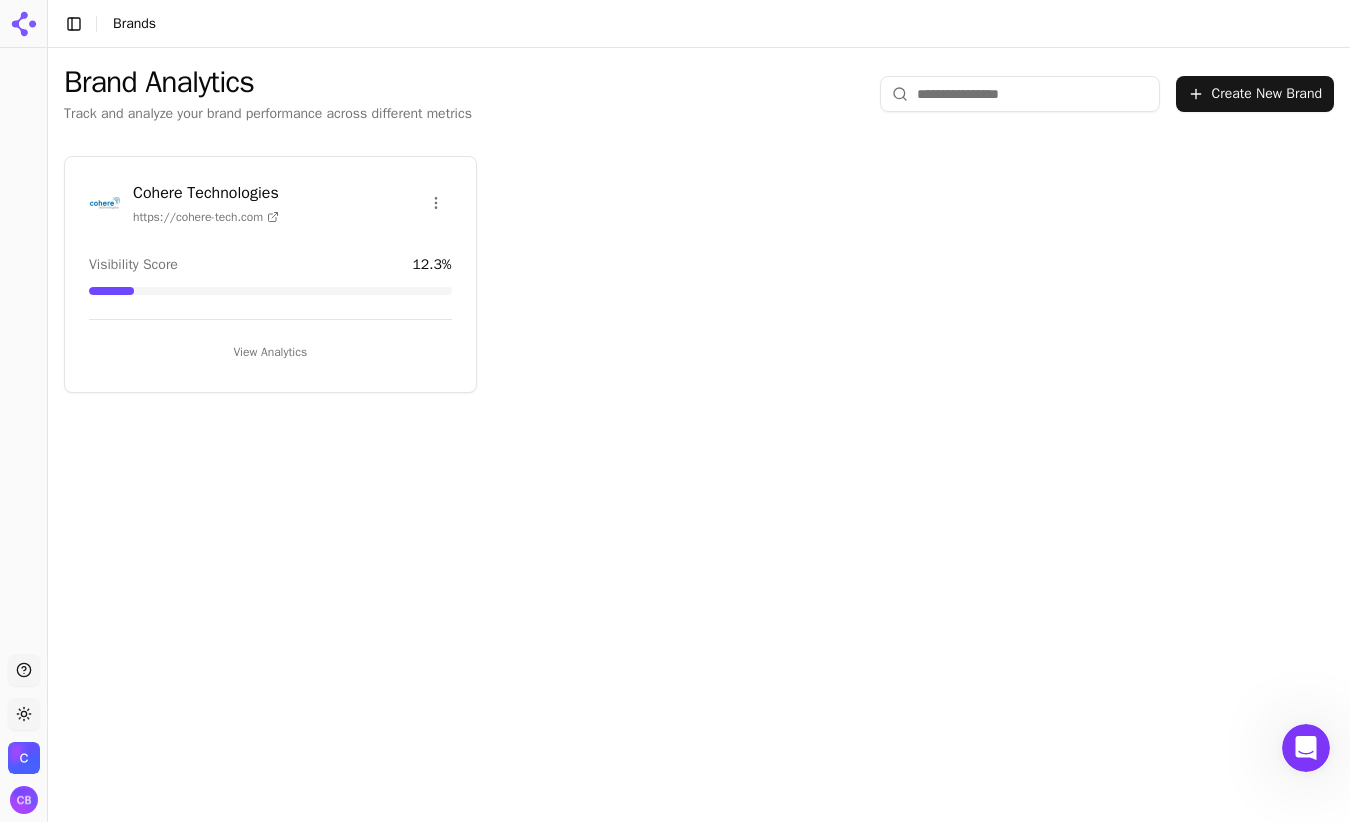 click on "Cohere Technologies" at bounding box center (206, 193) 